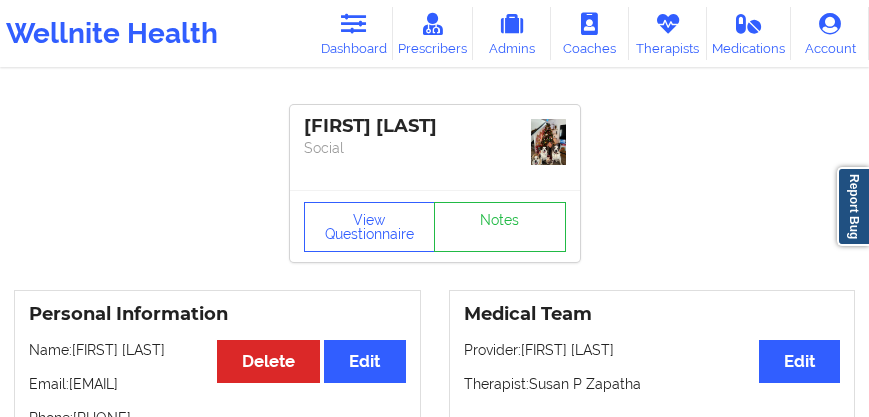 scroll, scrollTop: 171, scrollLeft: 0, axis: vertical 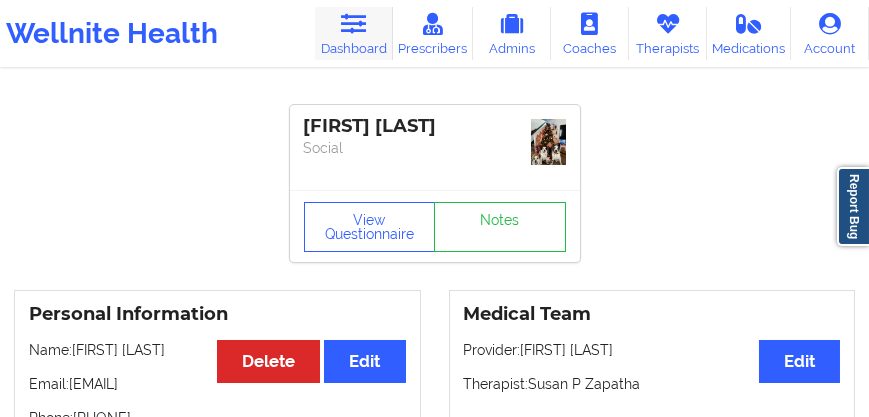 click on "Dashboard" at bounding box center [354, 33] 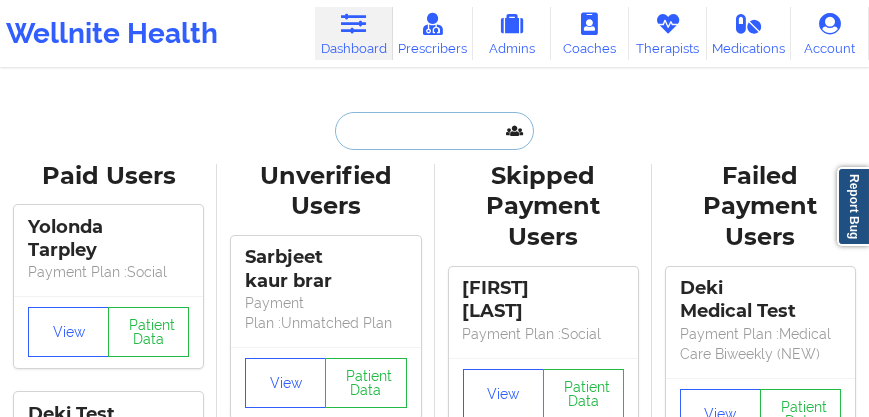 click at bounding box center (434, 131) 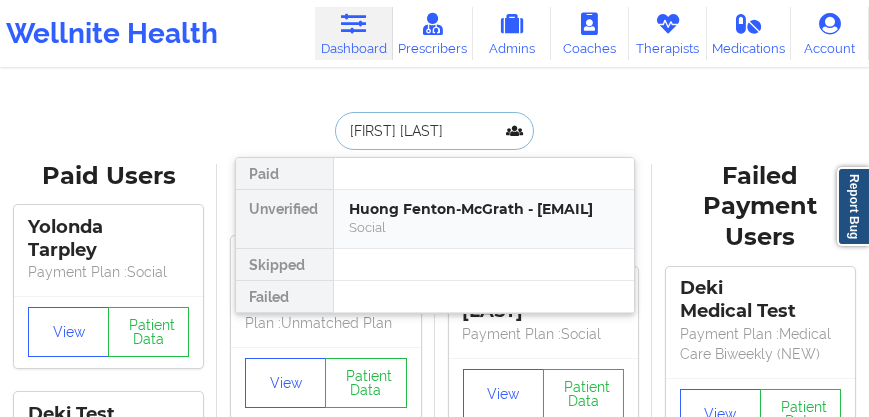 click on "Huong Fenton-McGrath  - [EMAIL]" at bounding box center (484, 209) 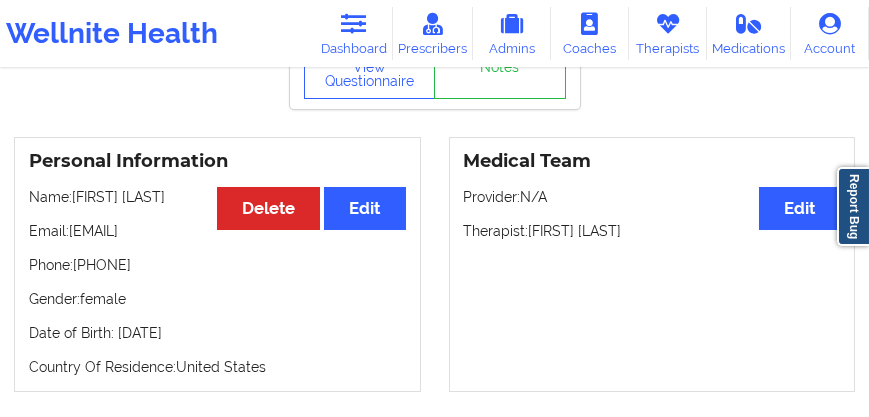 scroll, scrollTop: 171, scrollLeft: 0, axis: vertical 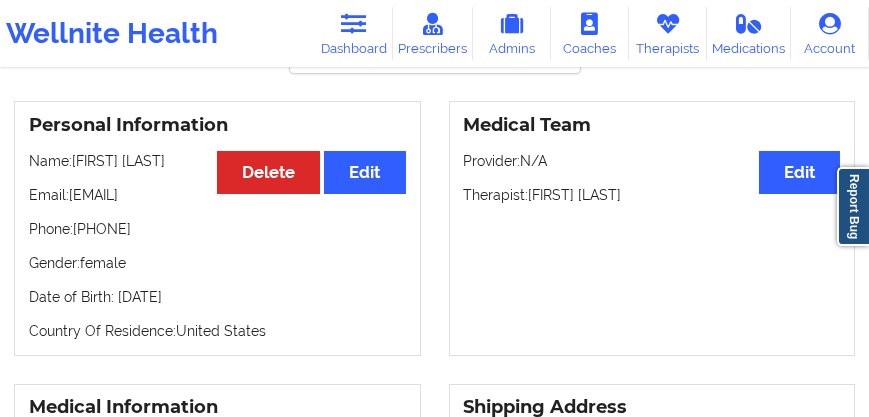 drag, startPoint x: 181, startPoint y: 258, endPoint x: 27, endPoint y: 256, distance: 154.01299 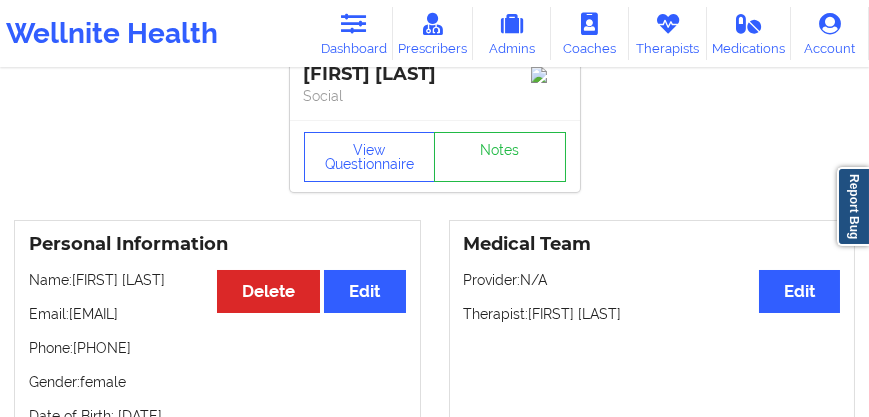 scroll, scrollTop: 0, scrollLeft: 0, axis: both 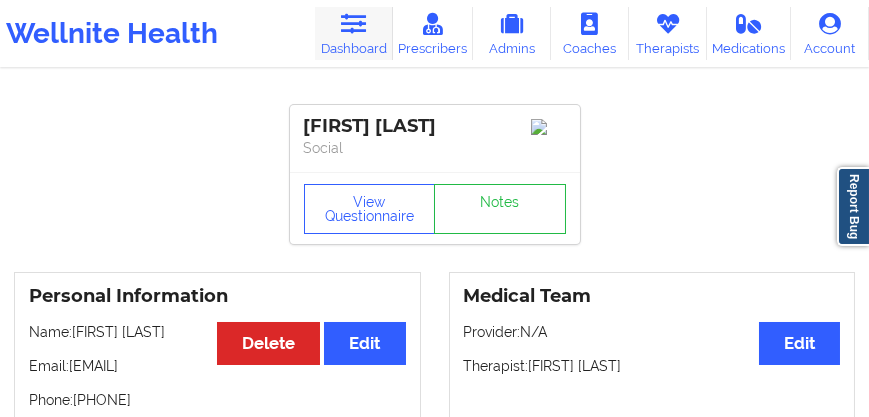 click on "Dashboard" at bounding box center [354, 33] 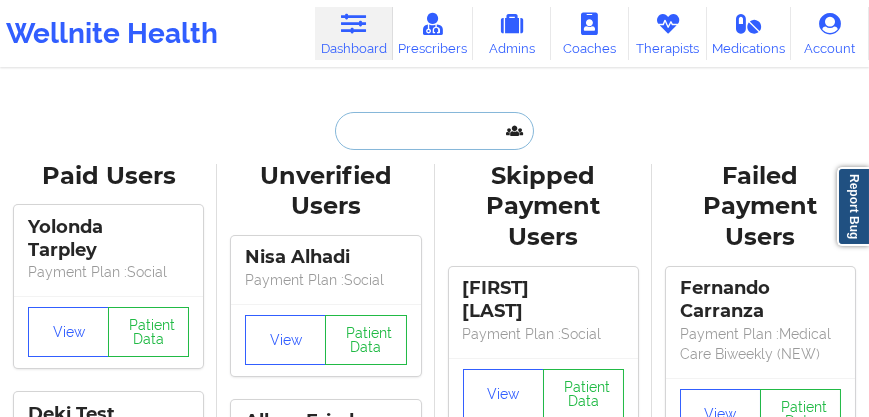 click at bounding box center [434, 131] 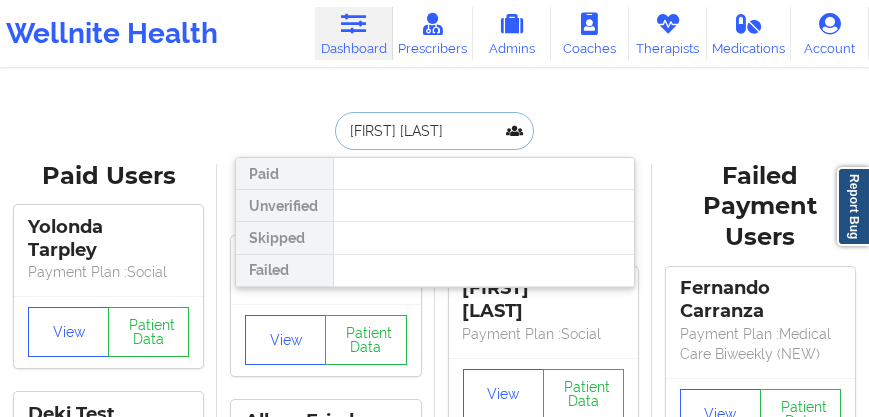 type on "[FIRST] [LAST]" 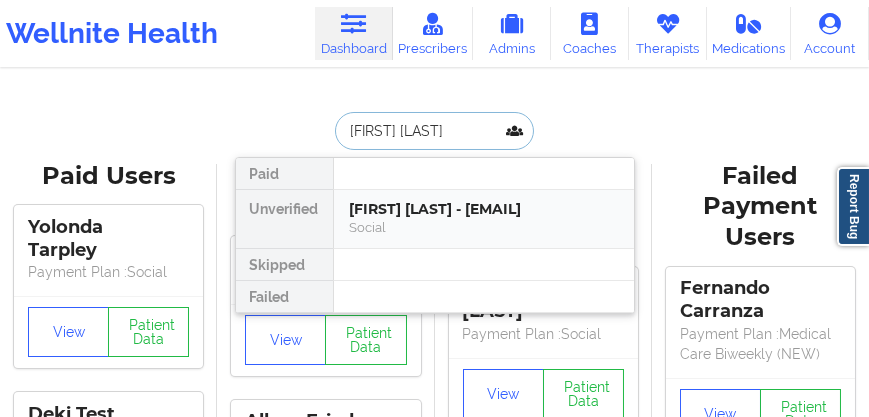 click on "[FIRST] [LAST] - [EMAIL]" at bounding box center [484, 209] 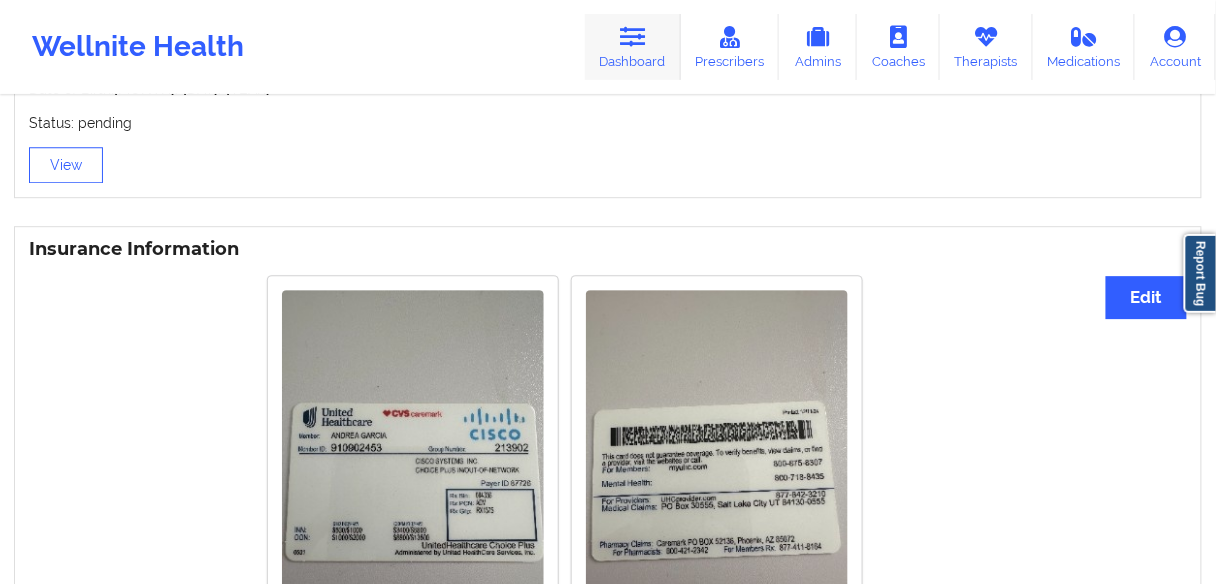scroll, scrollTop: 1351, scrollLeft: 0, axis: vertical 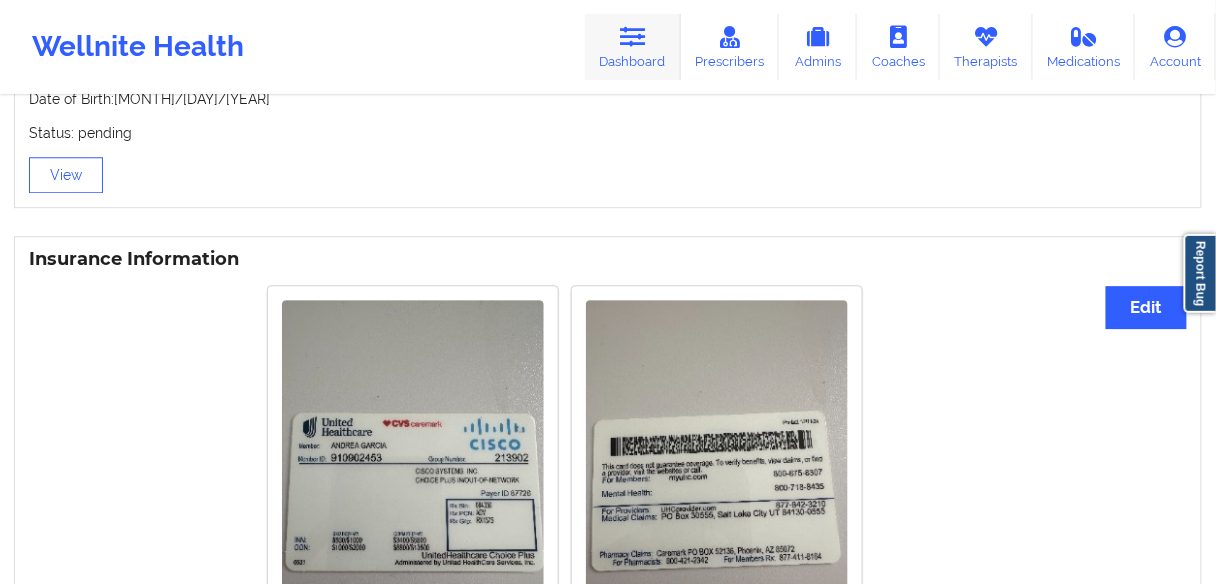 click on "Dashboard" at bounding box center (633, 47) 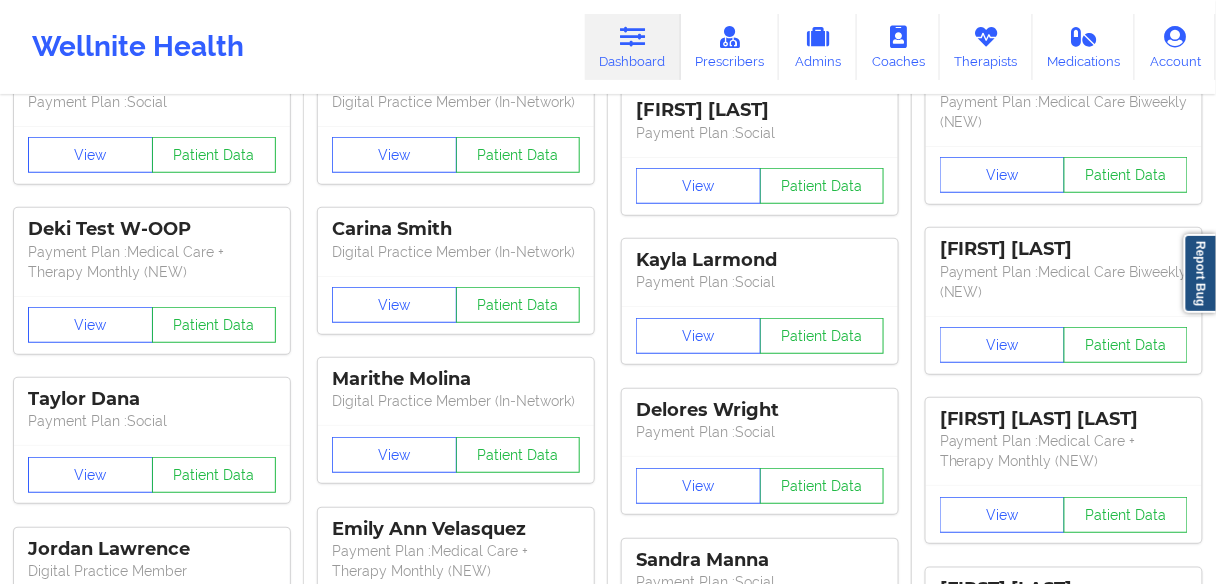 scroll, scrollTop: 0, scrollLeft: 0, axis: both 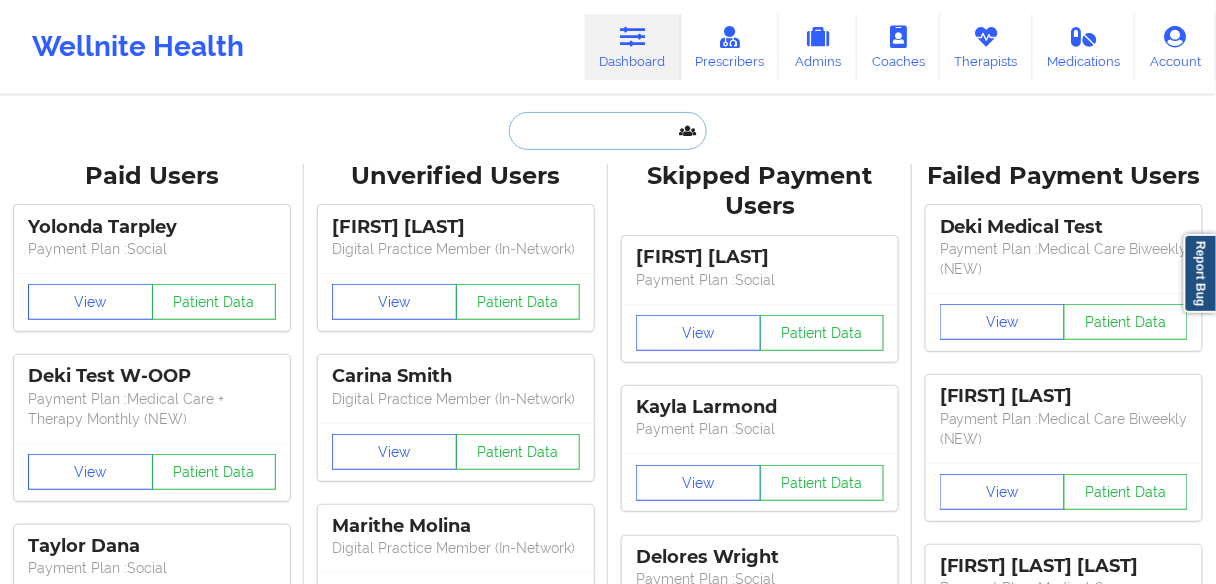 click at bounding box center [608, 131] 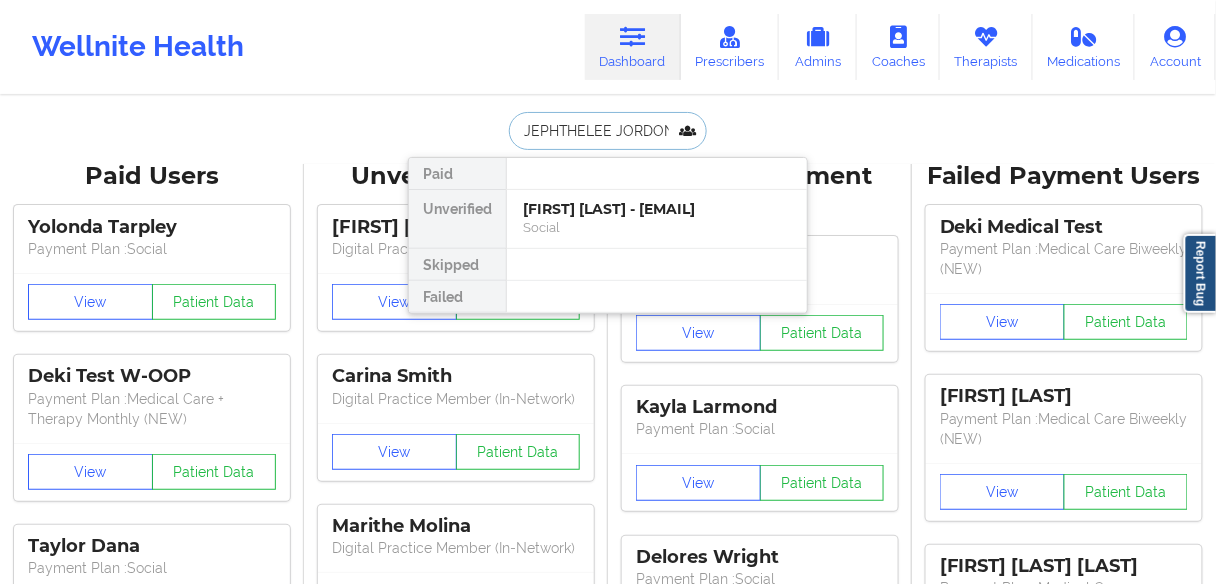 scroll, scrollTop: 0, scrollLeft: 10, axis: horizontal 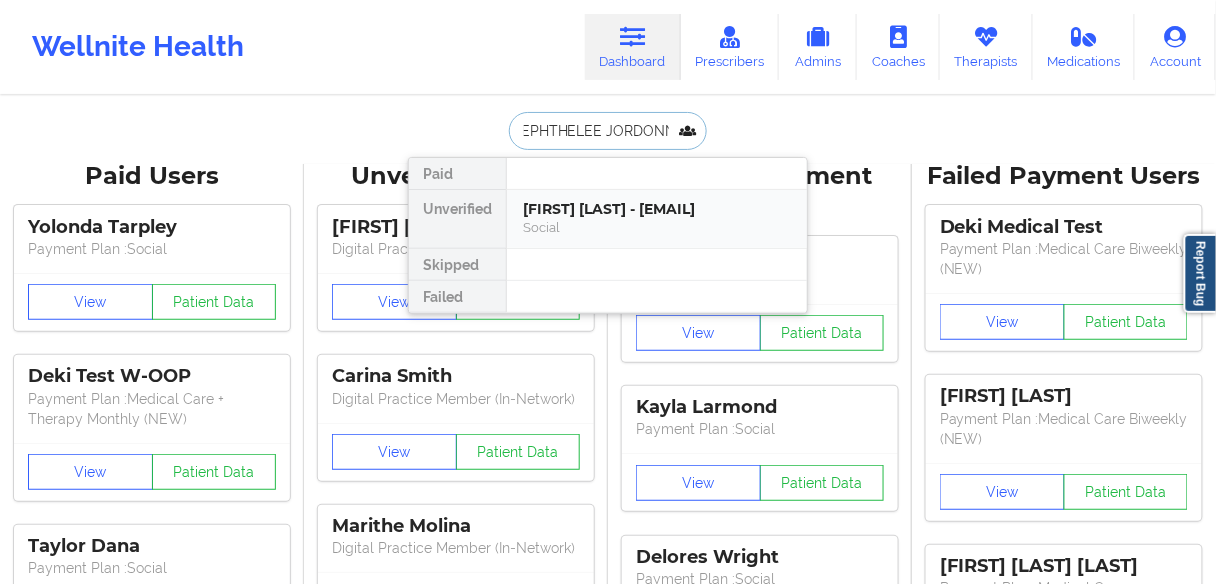 click on "[FIRST] [LAST] - [EMAIL]" at bounding box center (657, 209) 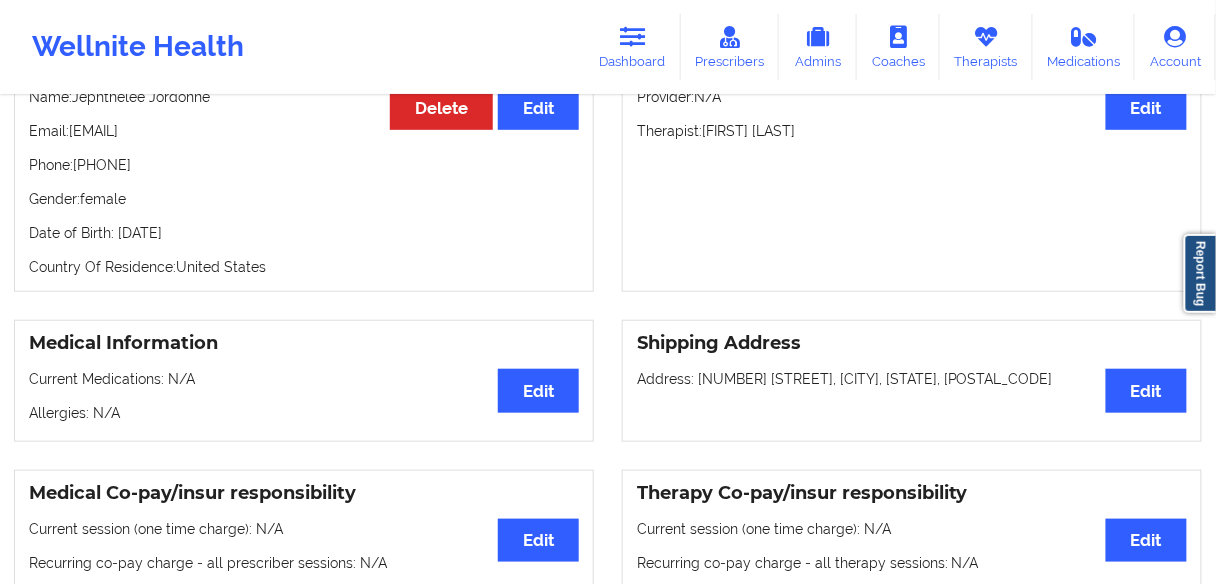 scroll, scrollTop: 0, scrollLeft: 0, axis: both 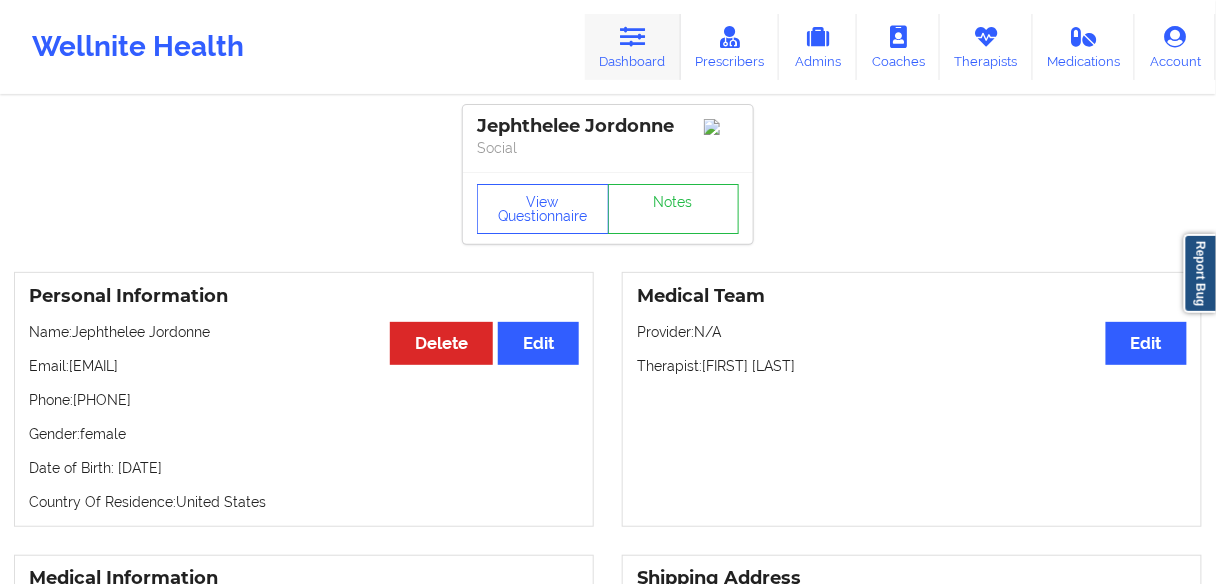 click on "Dashboard" at bounding box center [633, 47] 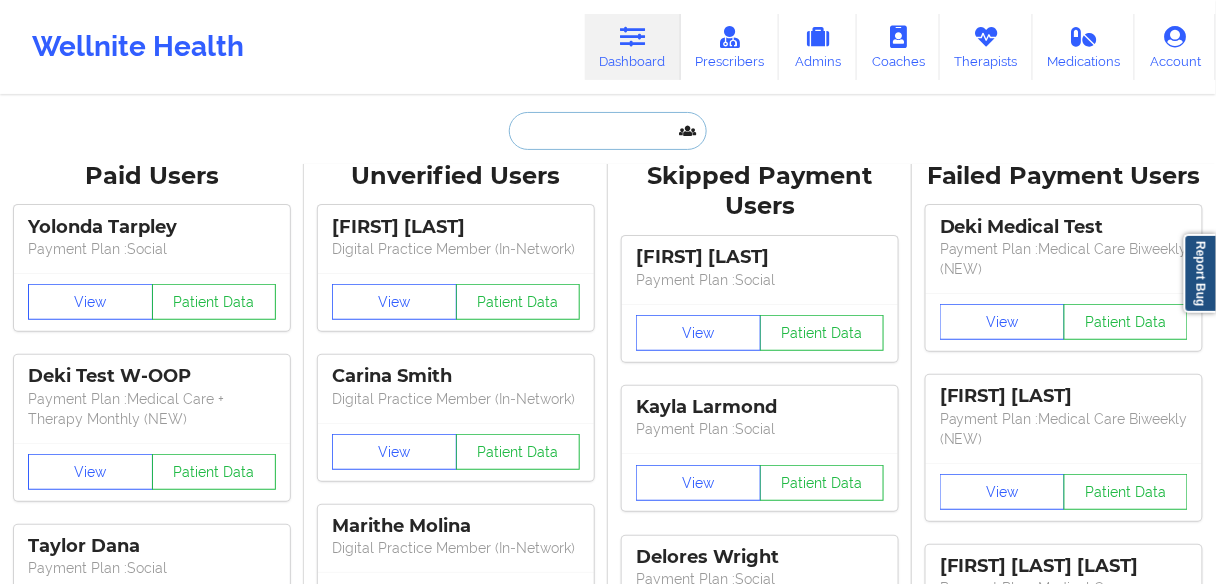 click at bounding box center [608, 131] 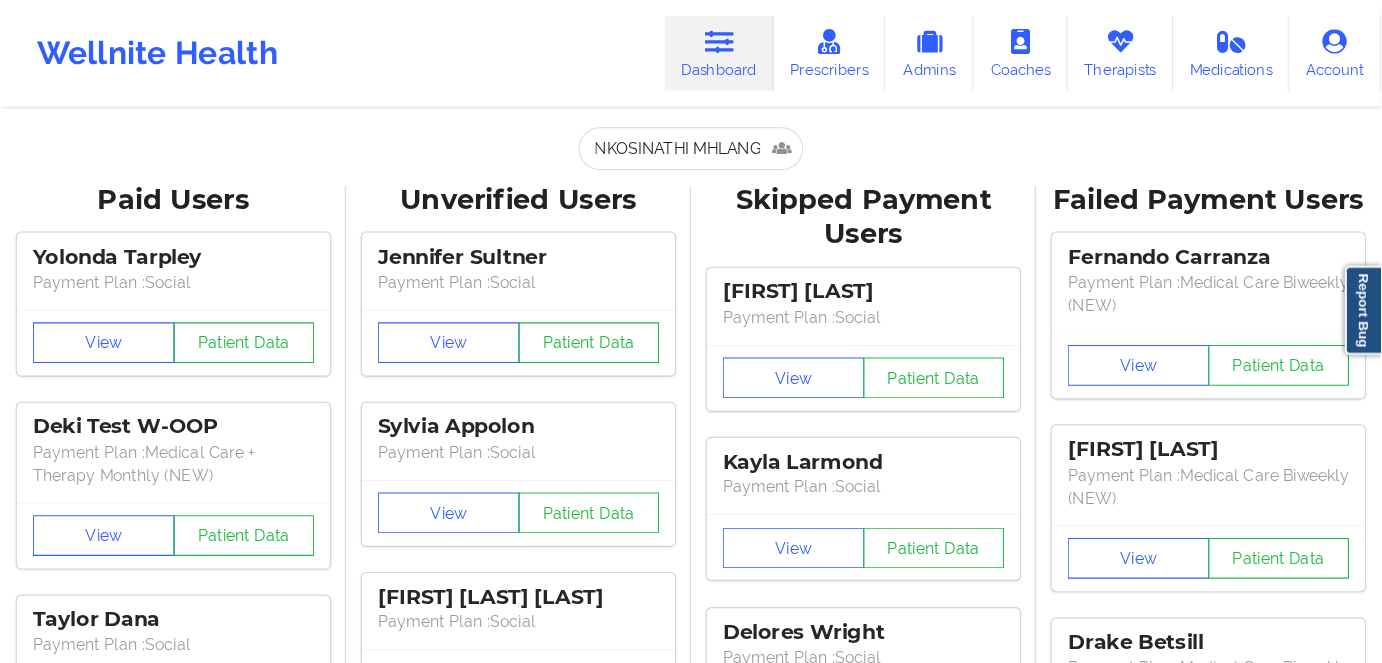 scroll, scrollTop: 0, scrollLeft: 0, axis: both 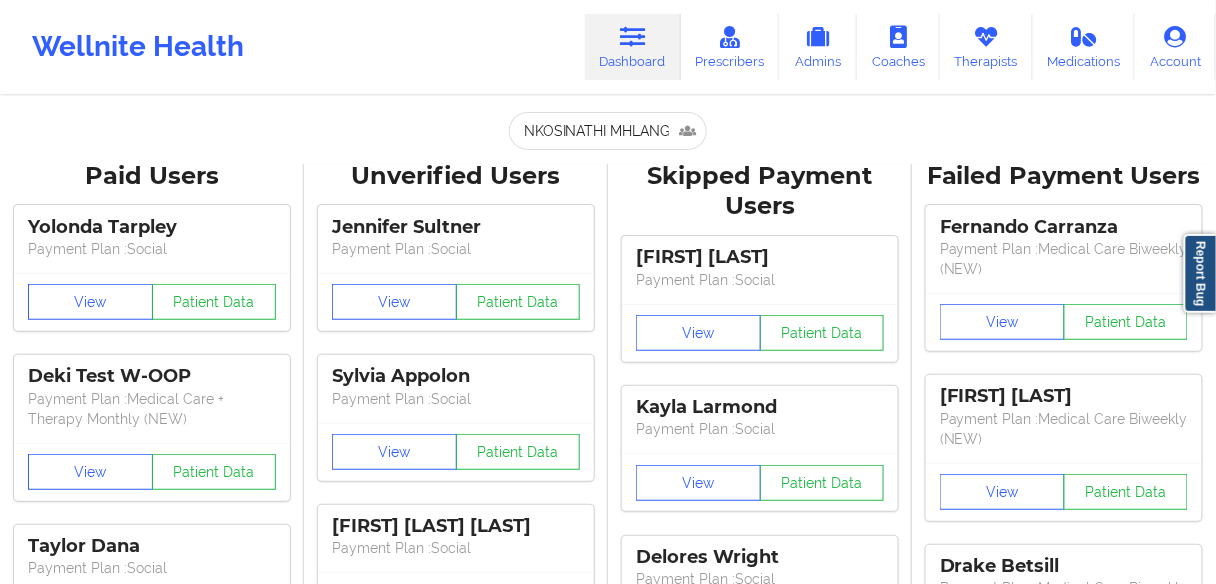 click on "Dashboard" at bounding box center (633, 47) 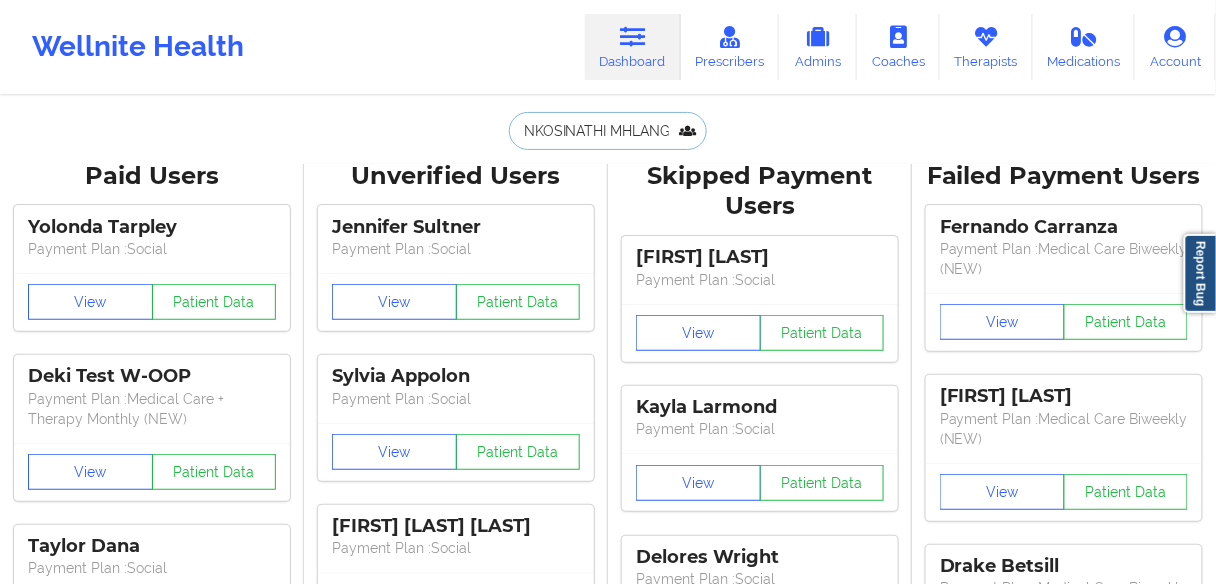 click on "NKOSINATHI MHLANGA" at bounding box center (608, 131) 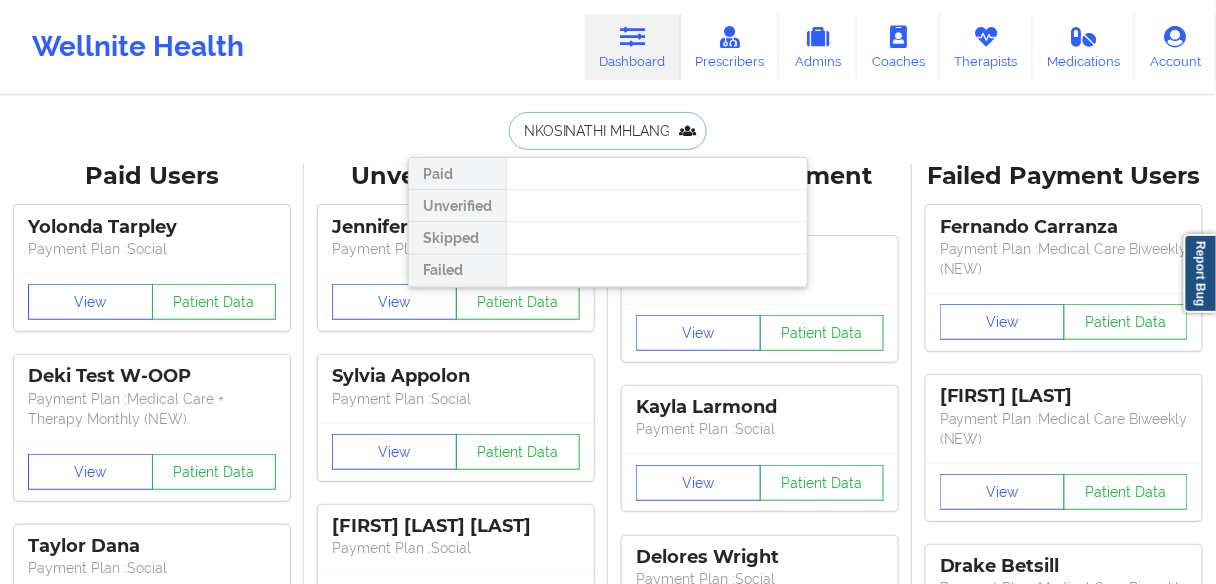 click on "NKOSINATHI MHLANGA" at bounding box center (608, 131) 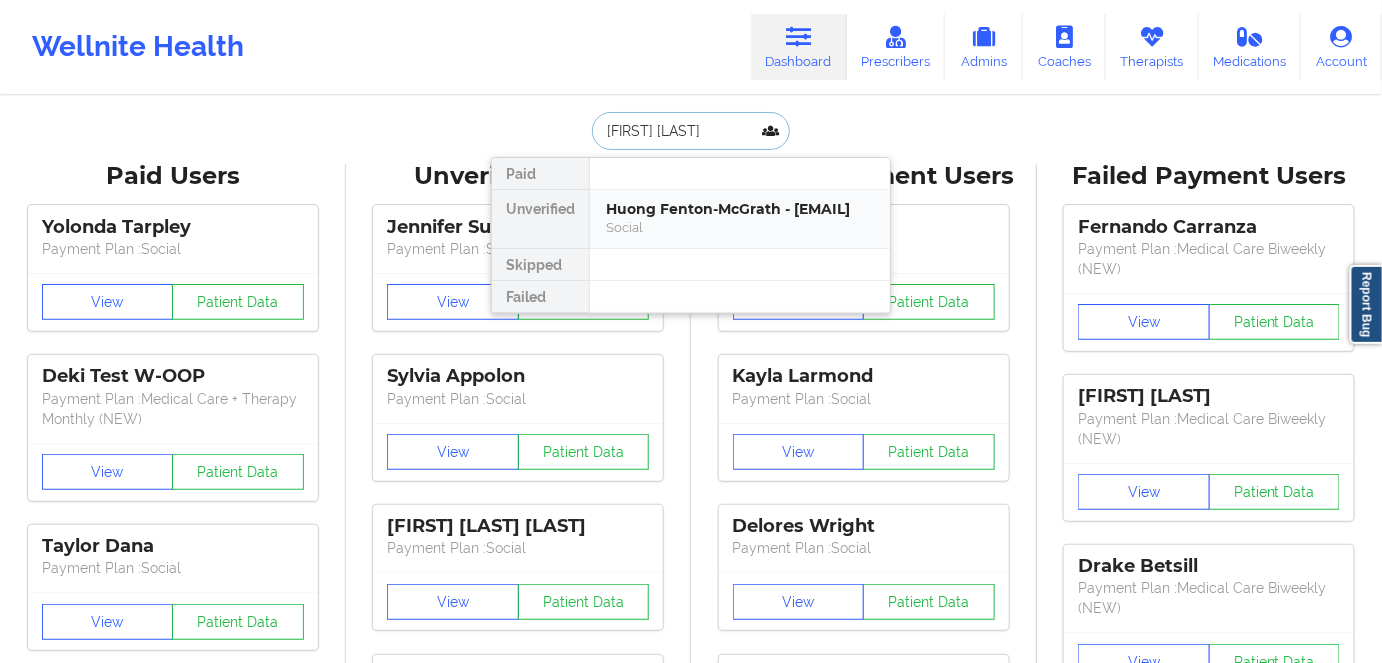 click on "Huong Fenton-McGrath  - [EMAIL]" at bounding box center (740, 209) 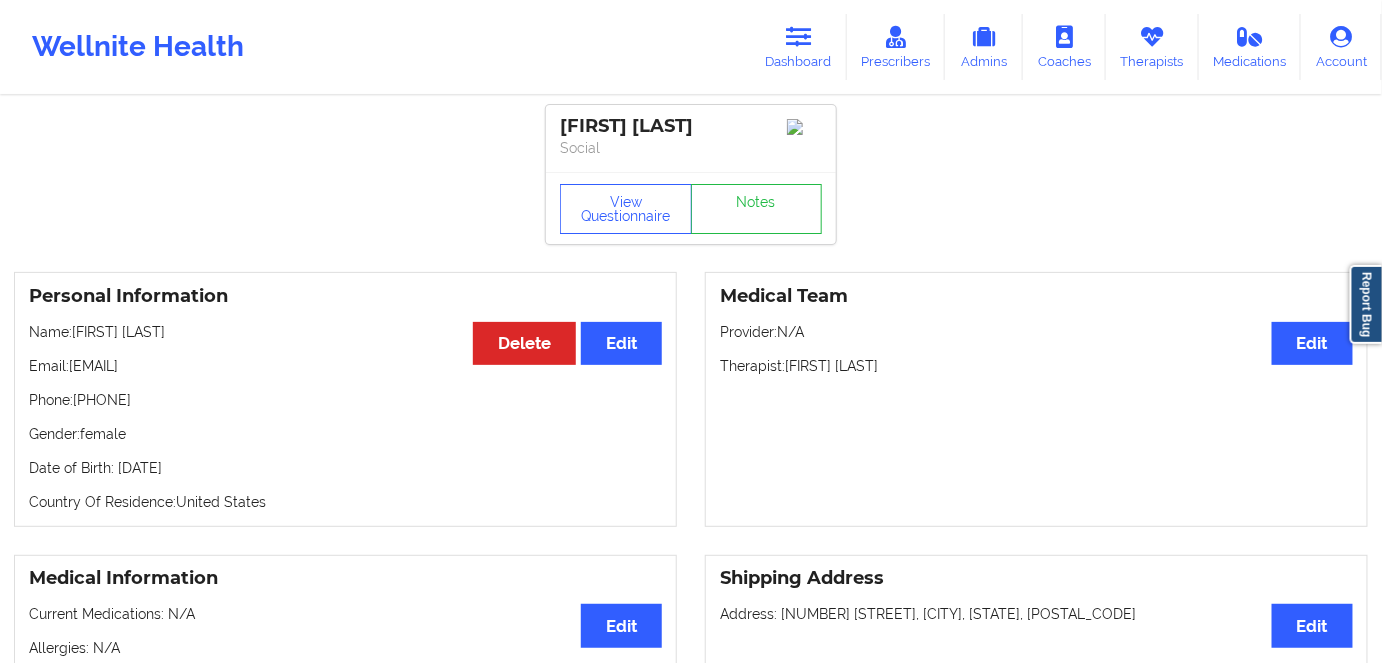 drag, startPoint x: 245, startPoint y: 388, endPoint x: 72, endPoint y: 385, distance: 173.02602 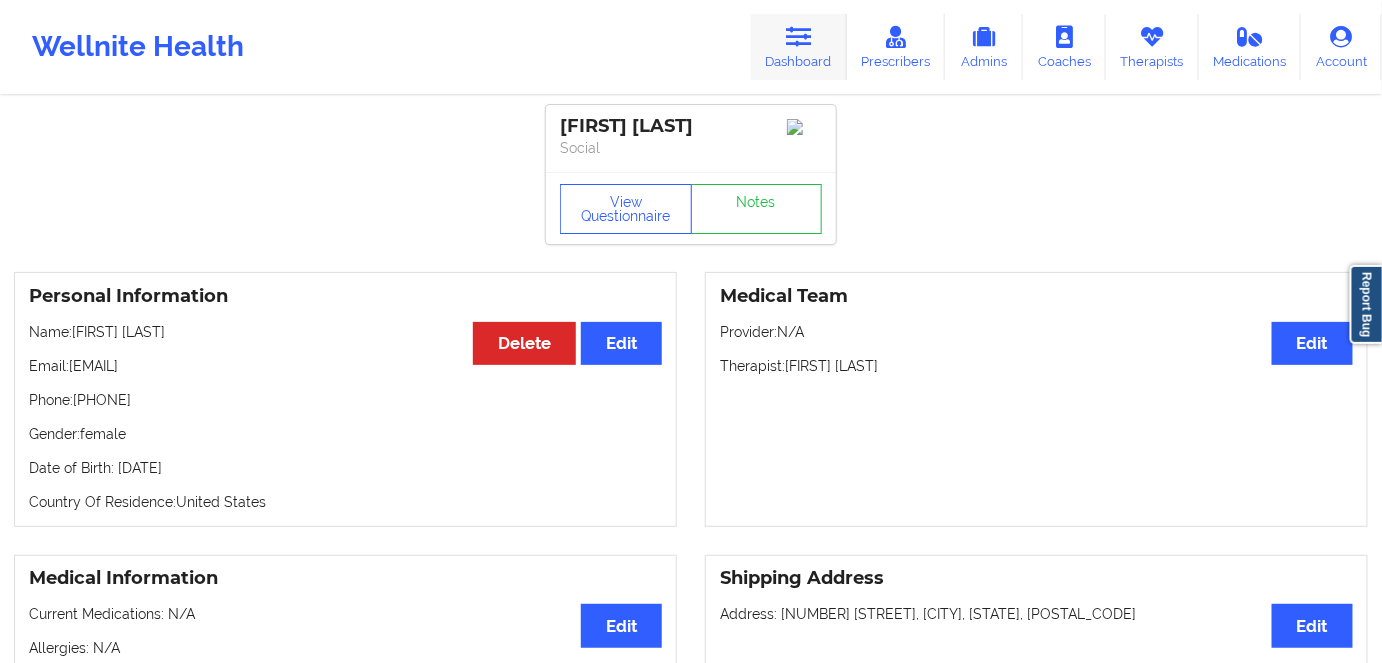 click on "Dashboard" at bounding box center [799, 47] 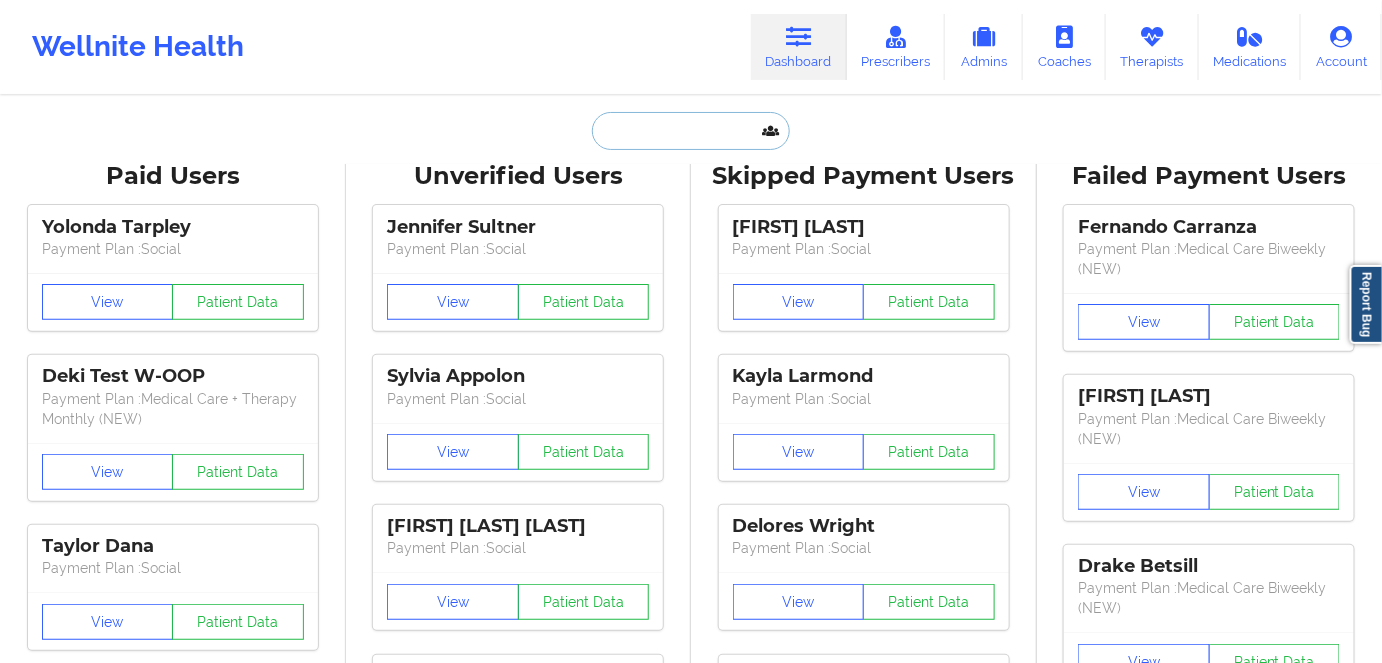 click at bounding box center [691, 131] 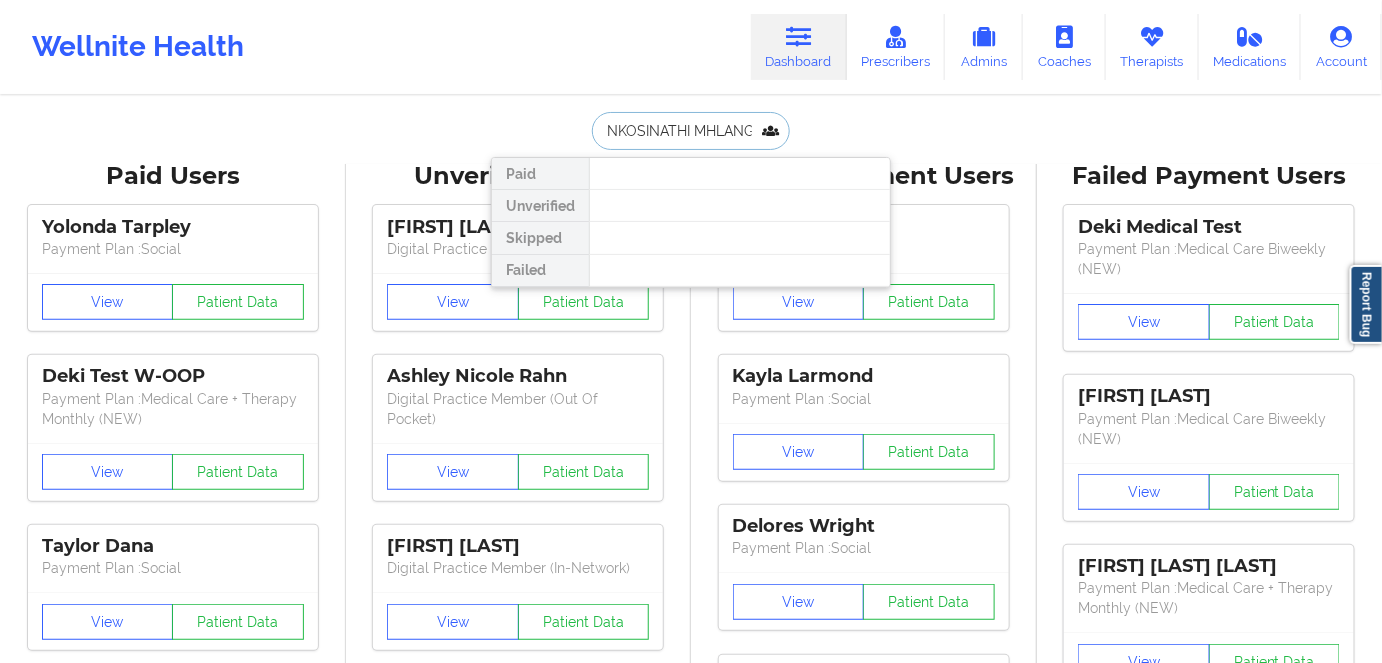 drag, startPoint x: 686, startPoint y: 133, endPoint x: 792, endPoint y: 126, distance: 106.23088 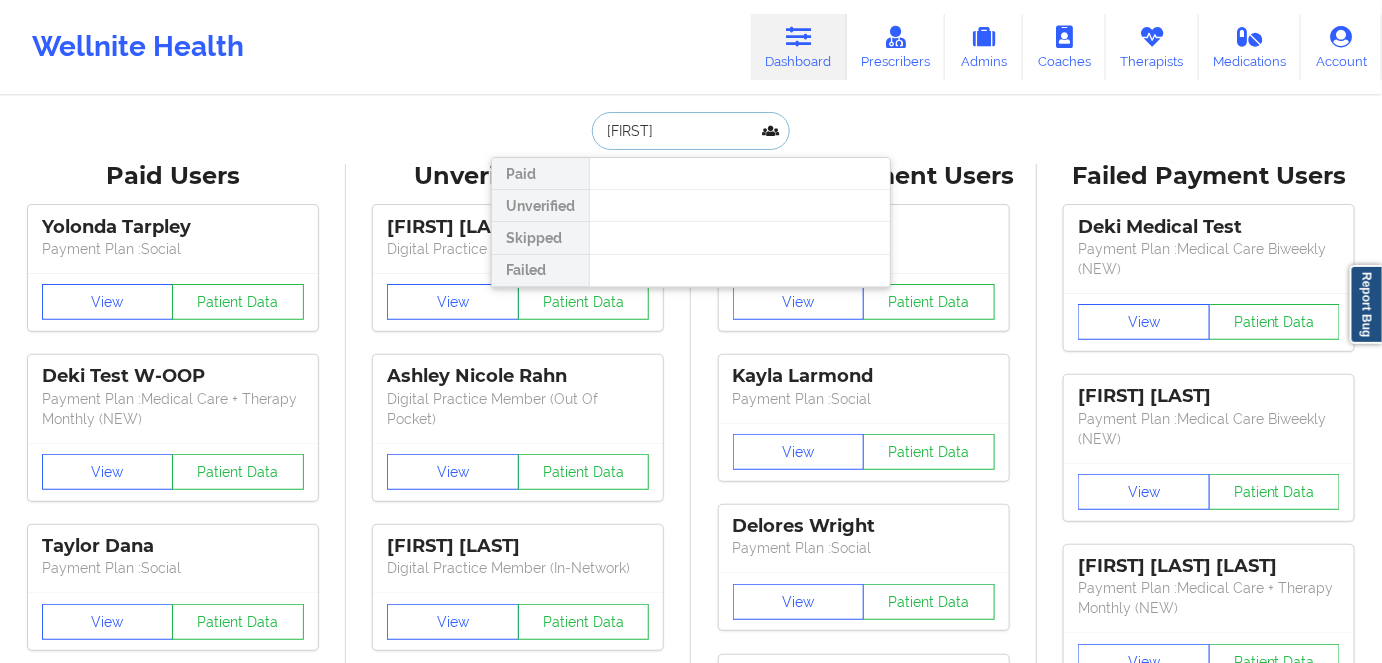click on "[FIRST]" at bounding box center [691, 131] 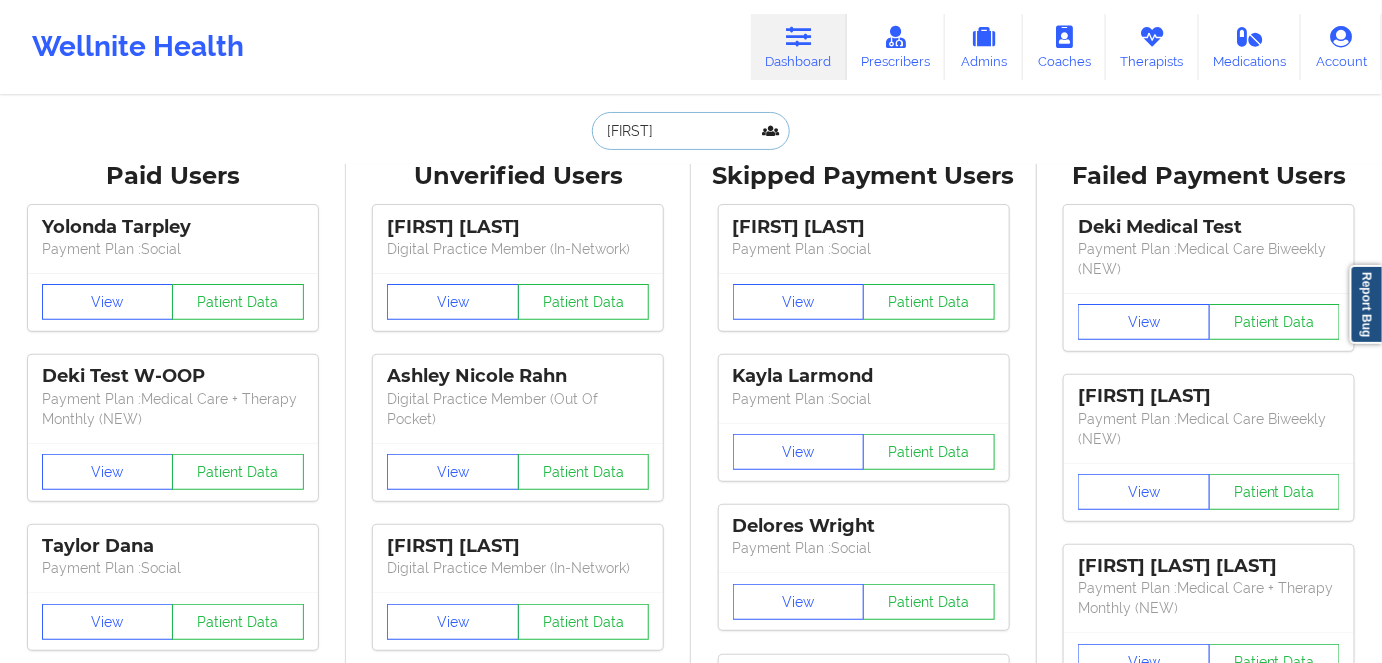 paste on "MHLANGA" 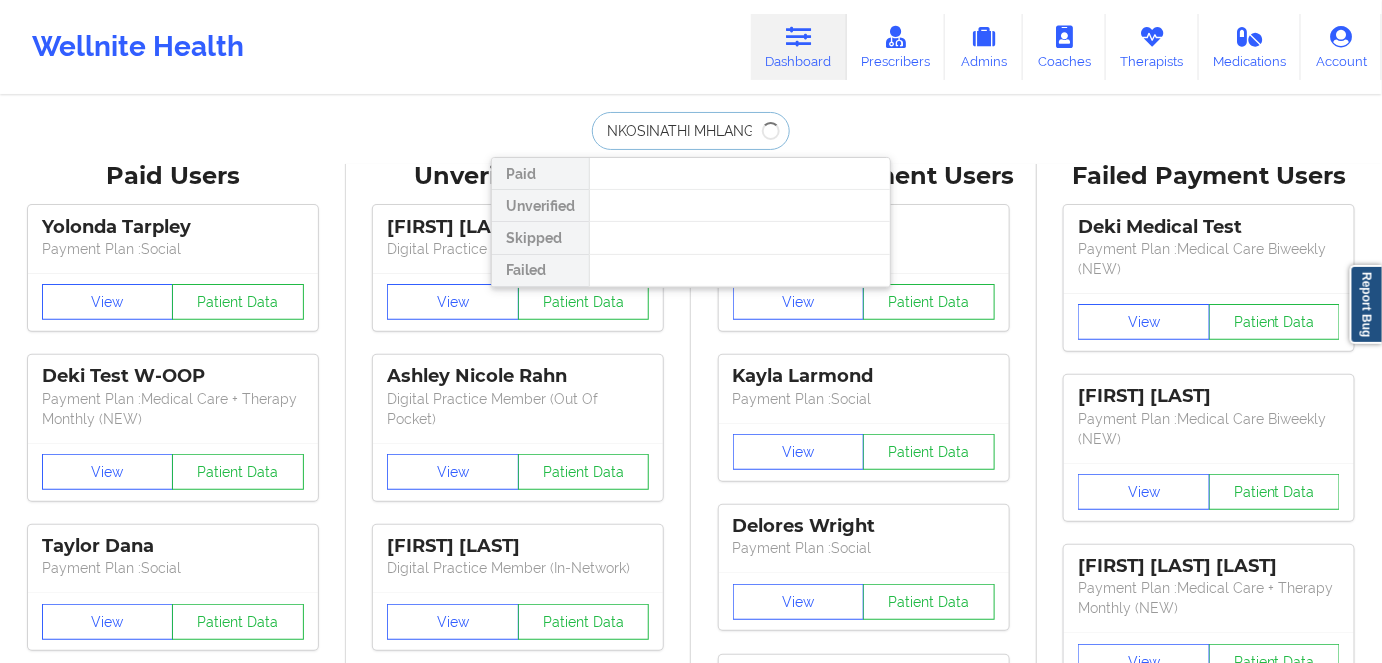 drag, startPoint x: 690, startPoint y: 128, endPoint x: 522, endPoint y: 118, distance: 168.29736 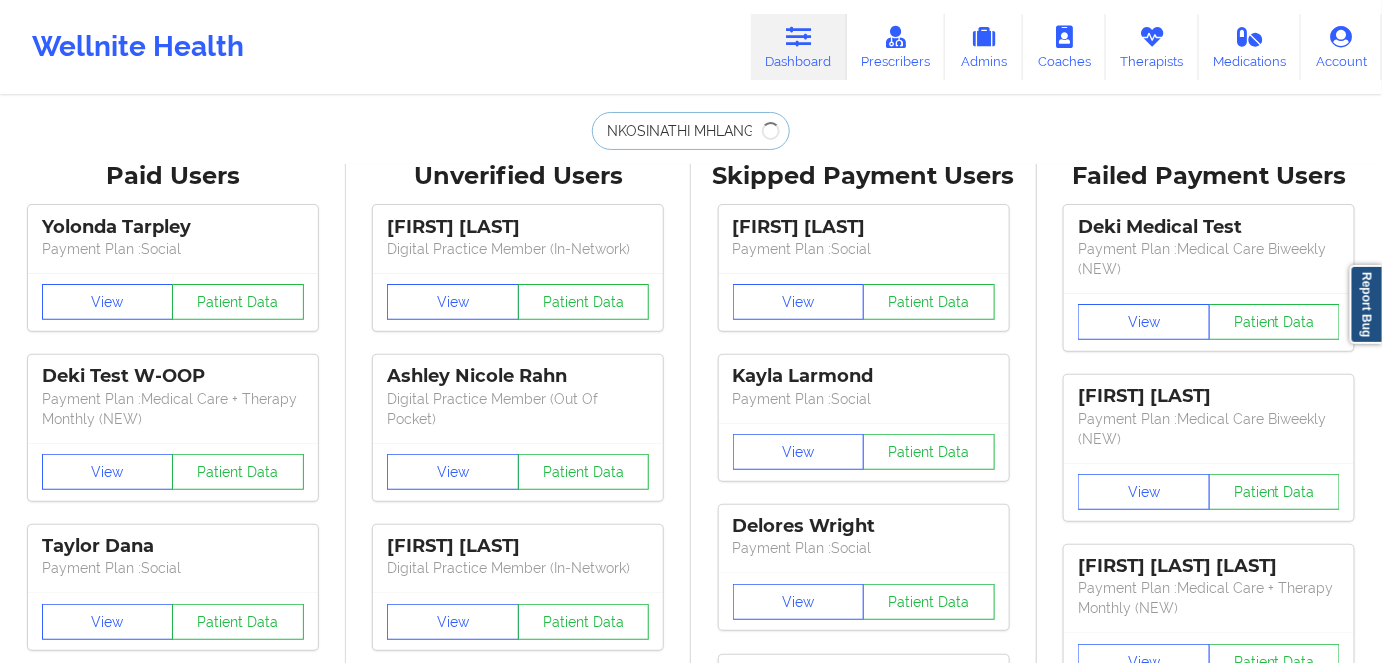 type on "MHLANGA" 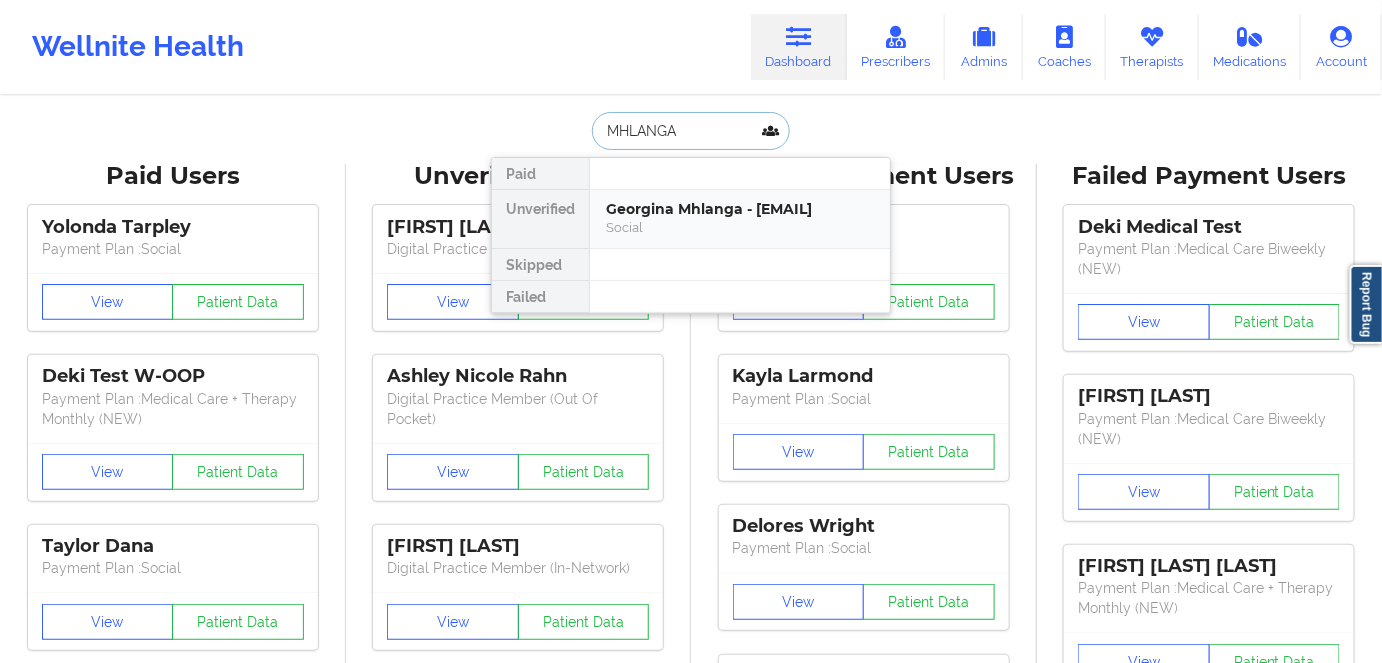 click on "Georgina Mhlanga  - [EMAIL]" at bounding box center [740, 209] 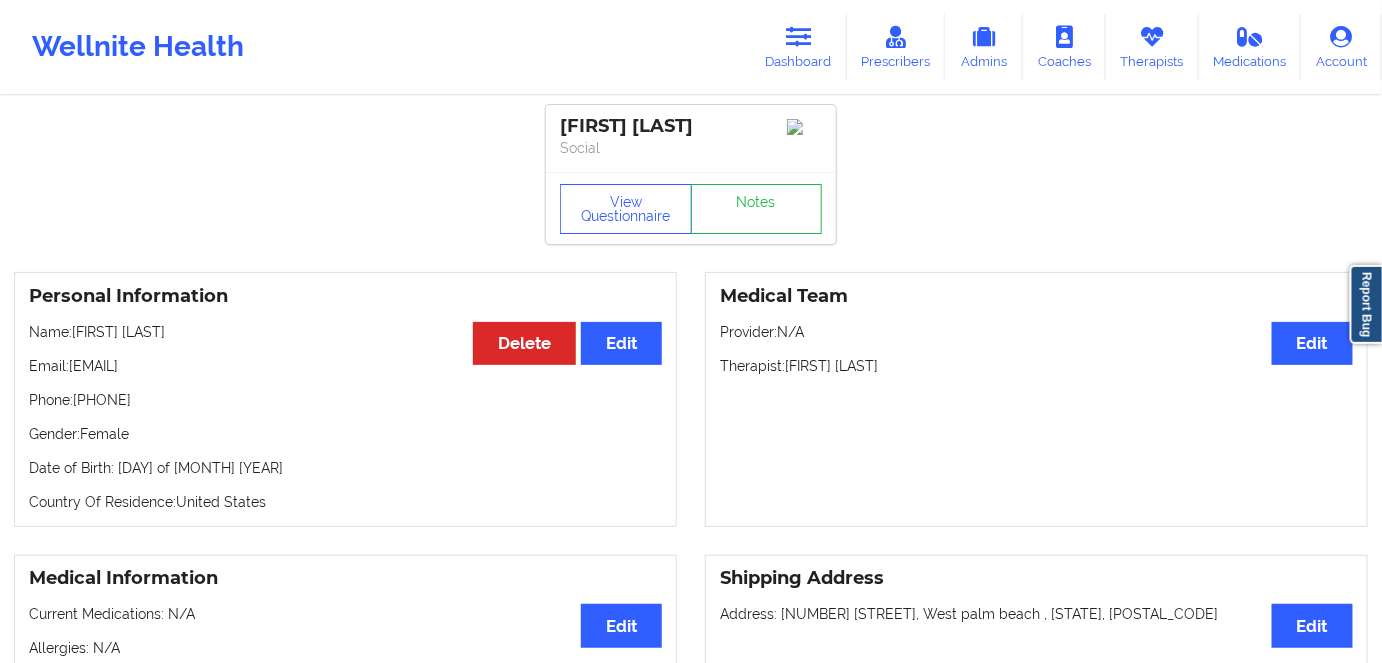 drag, startPoint x: 191, startPoint y: 406, endPoint x: 83, endPoint y: 408, distance: 108.01852 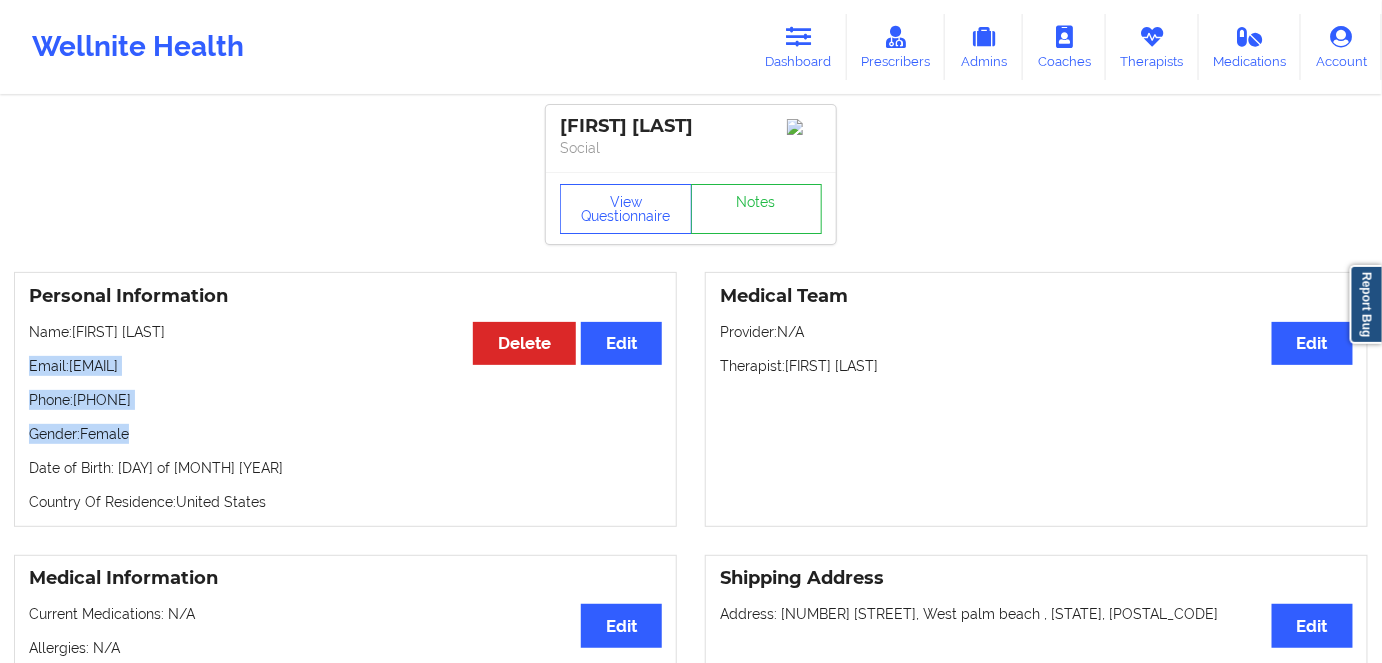 drag, startPoint x: 154, startPoint y: 439, endPoint x: 27, endPoint y: 370, distance: 144.53374 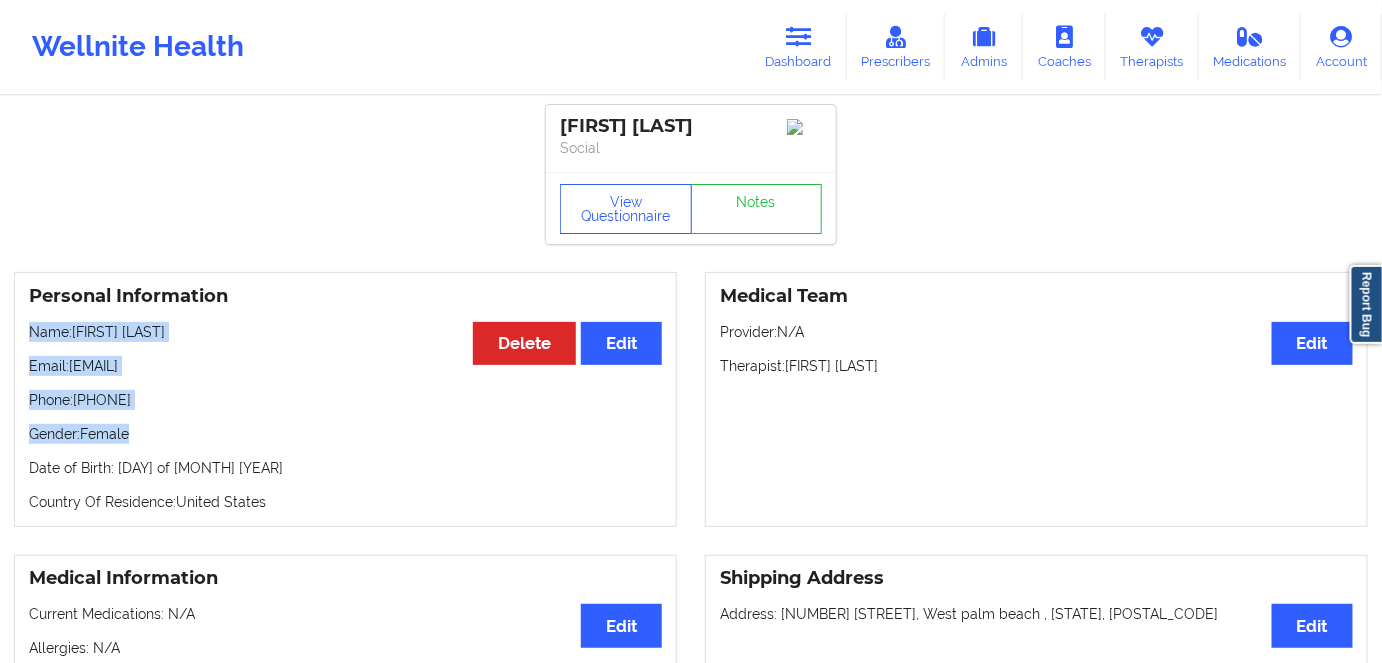 drag, startPoint x: 171, startPoint y: 448, endPoint x: 19, endPoint y: 338, distance: 187.62729 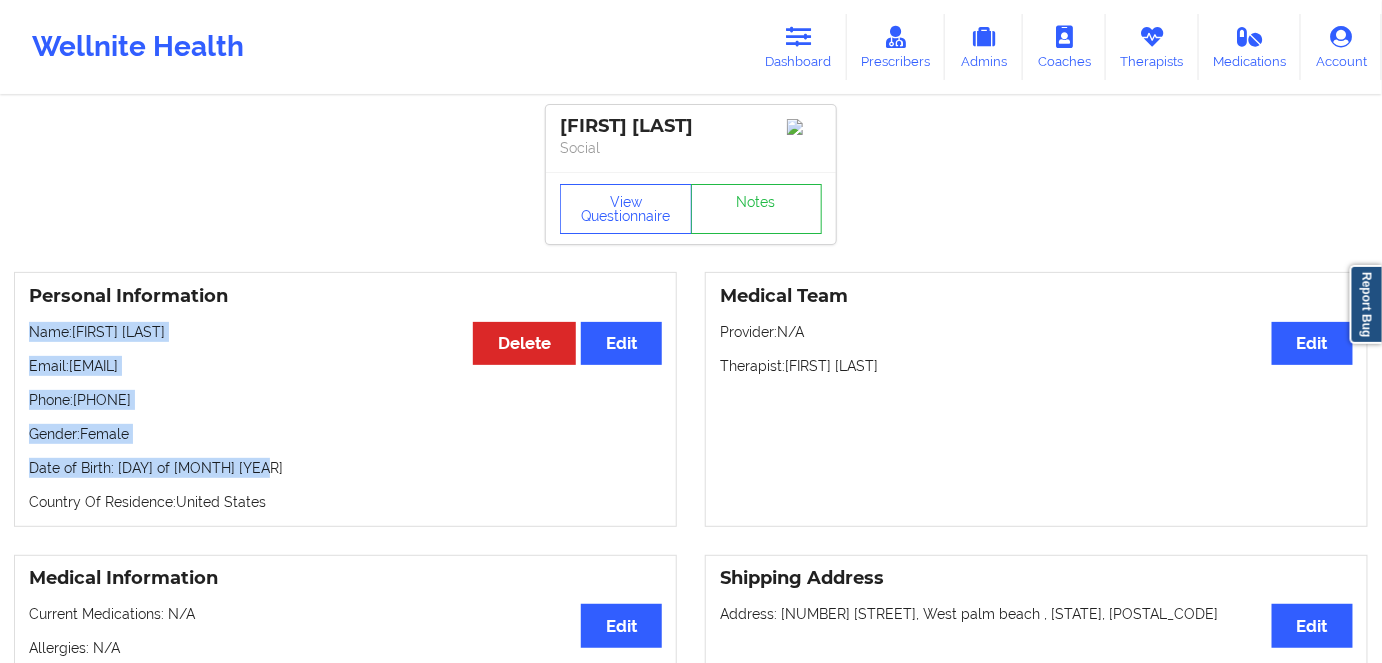 drag, startPoint x: 299, startPoint y: 464, endPoint x: 0, endPoint y: 334, distance: 326.03833 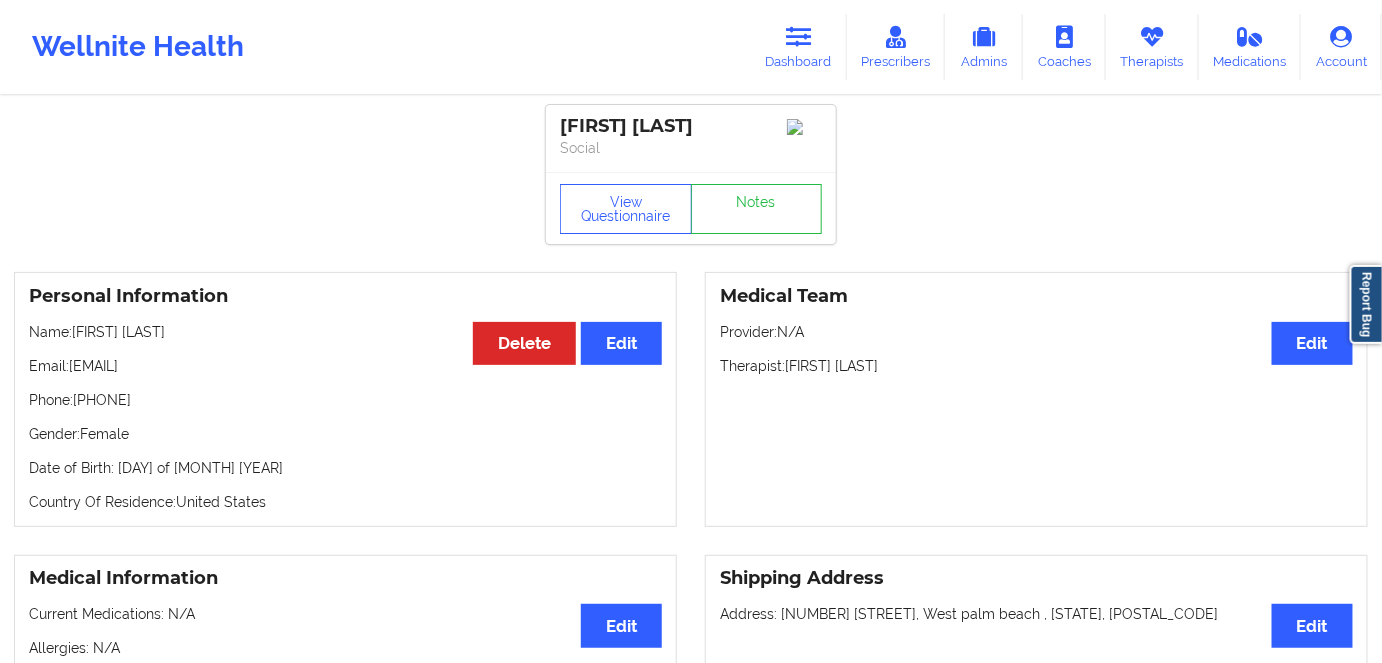drag, startPoint x: 175, startPoint y: 406, endPoint x: 82, endPoint y: 408, distance: 93.0215 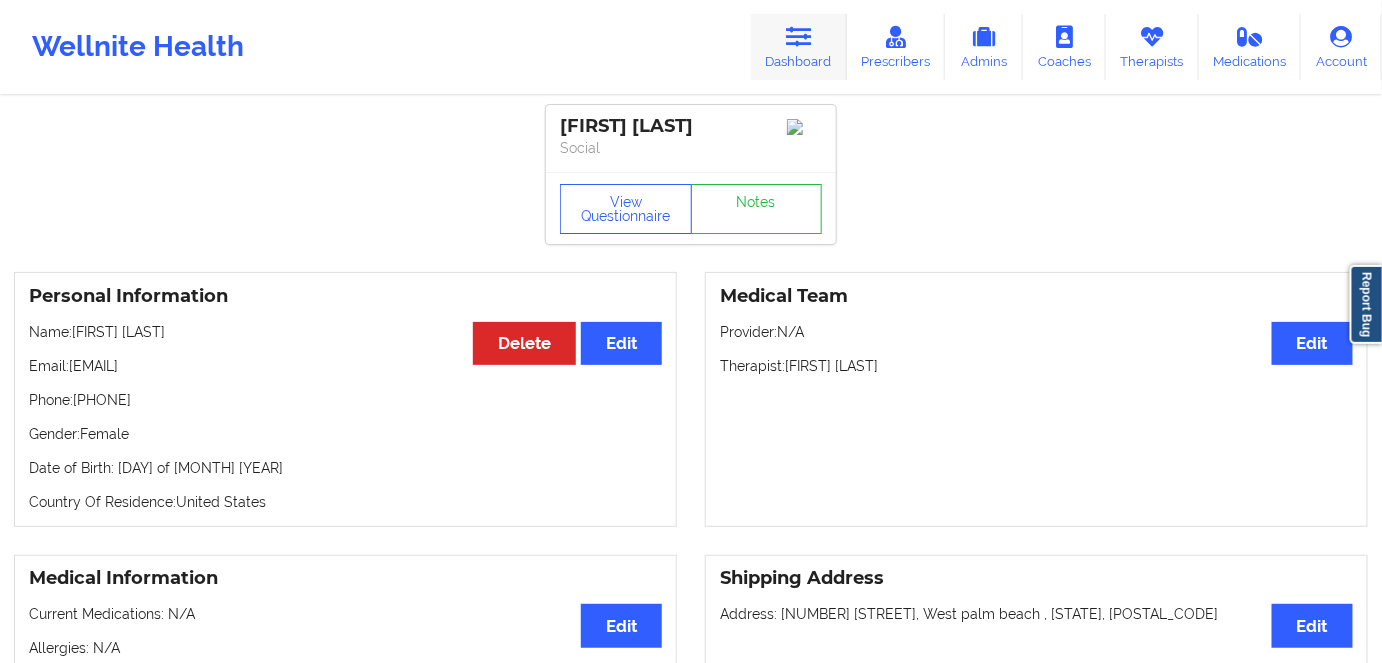click on "Dashboard" at bounding box center [799, 47] 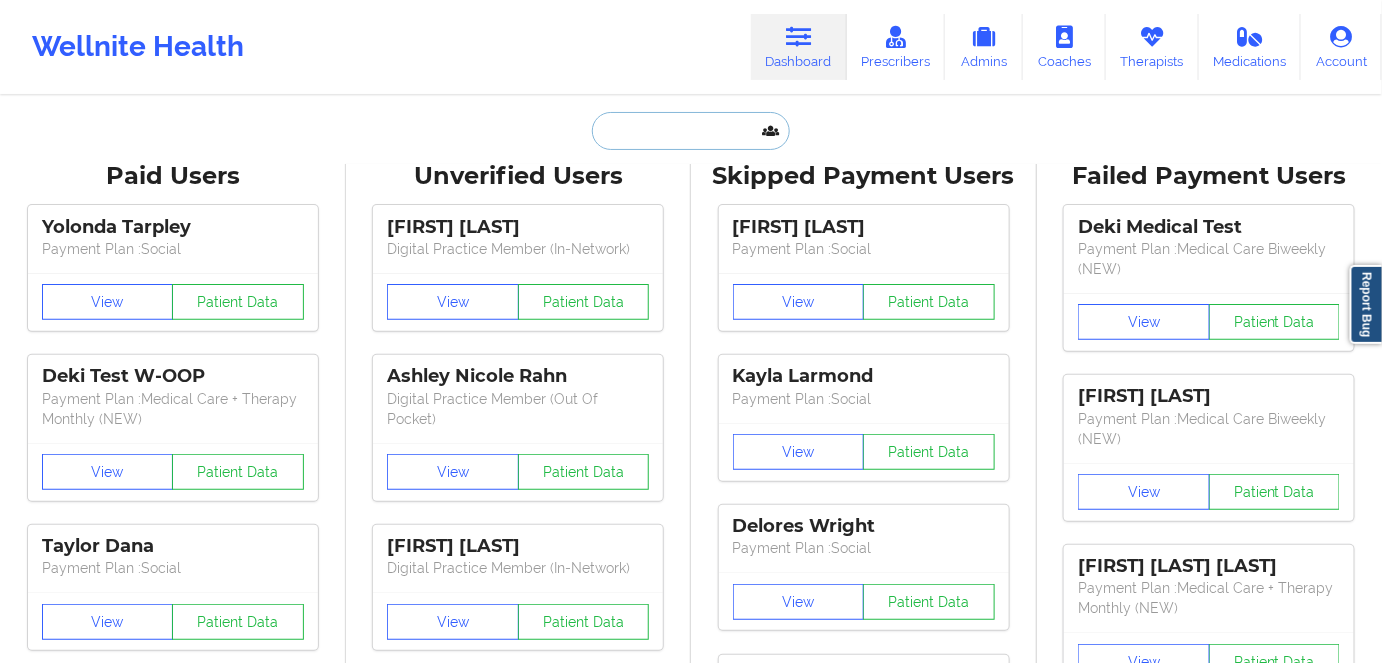 click at bounding box center (691, 131) 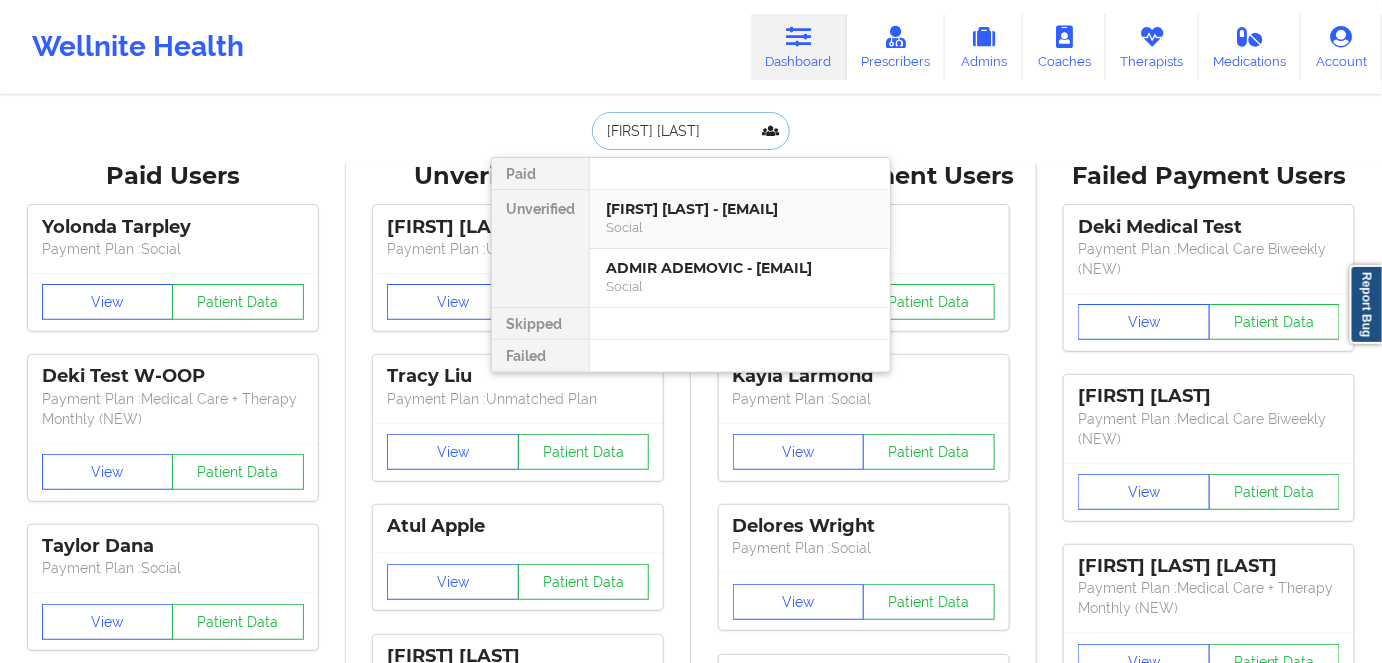 click on "[FIRST] [LAST] - [EMAIL]" at bounding box center [740, 209] 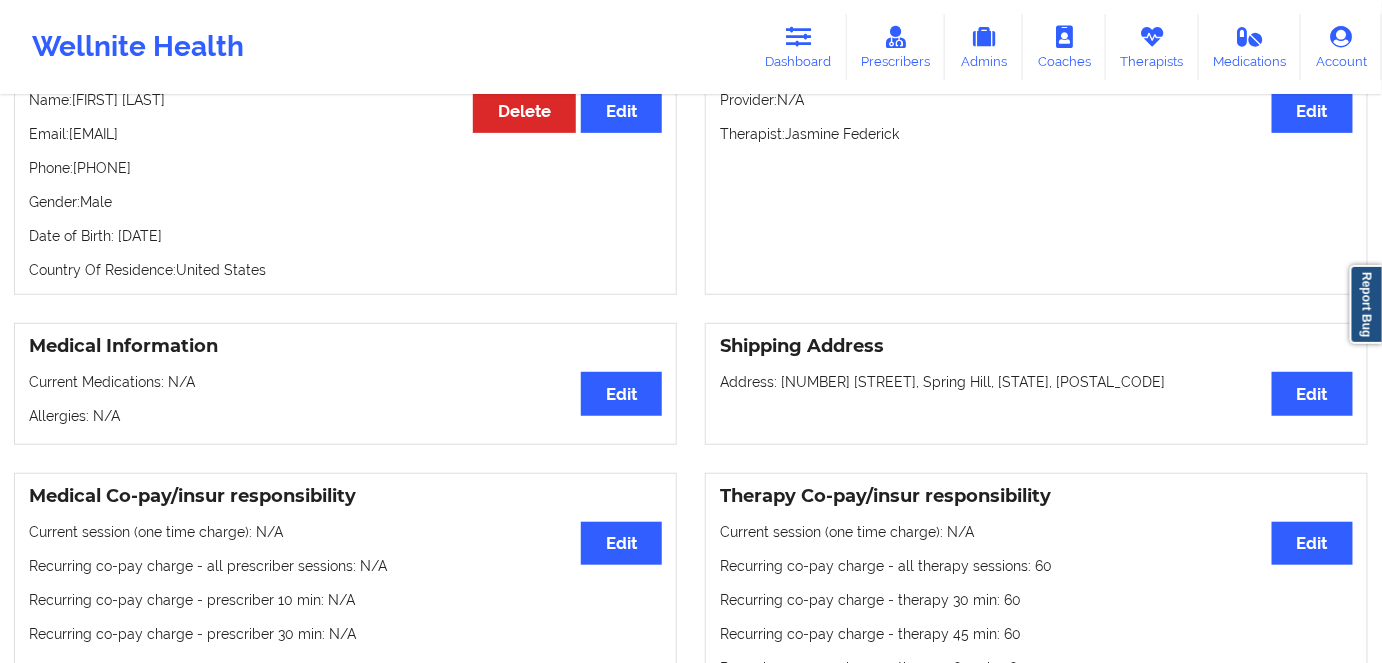 scroll, scrollTop: 62, scrollLeft: 0, axis: vertical 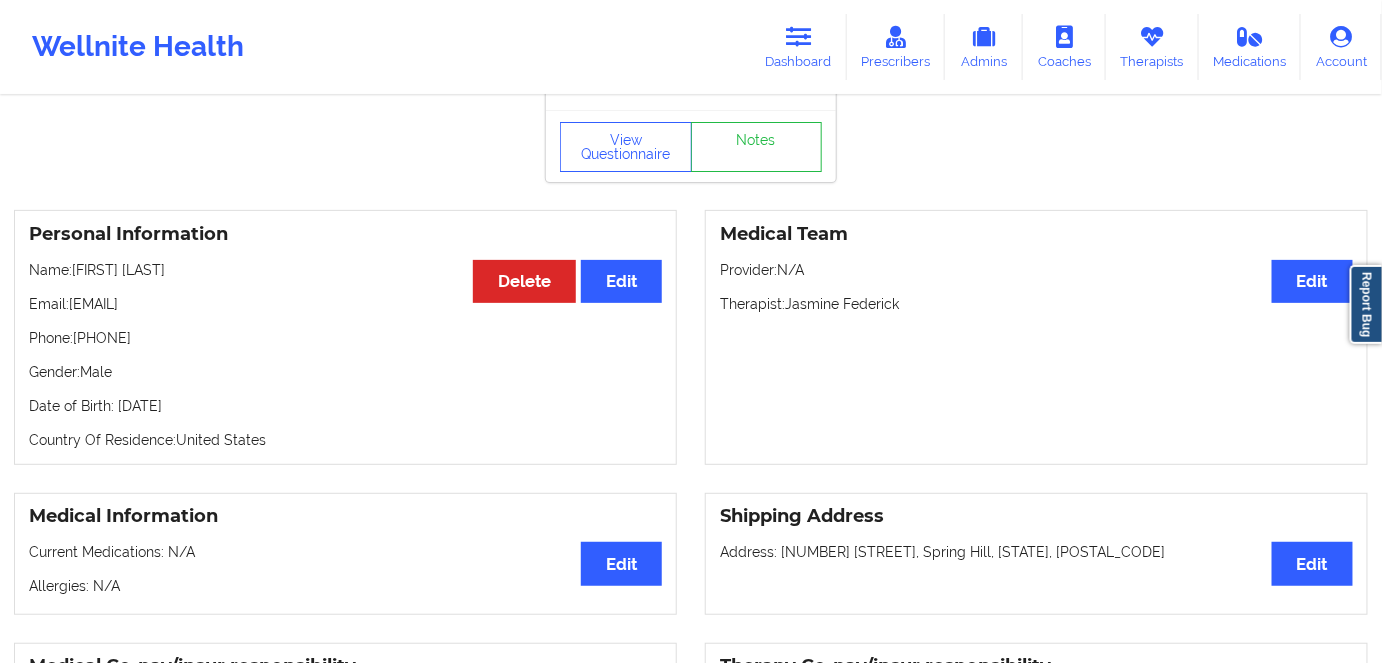 click on "Name:  Admir Ademovic" at bounding box center [345, 270] 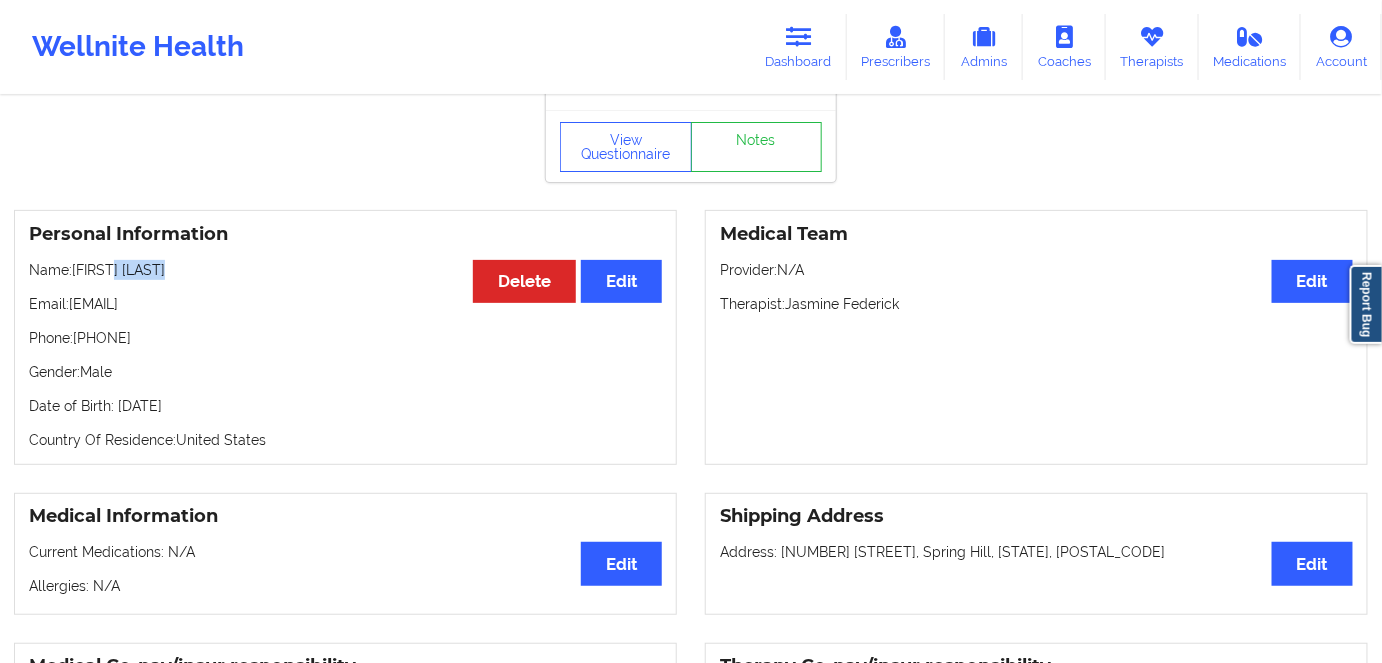 click on "Name:  Admir Ademovic" at bounding box center (345, 270) 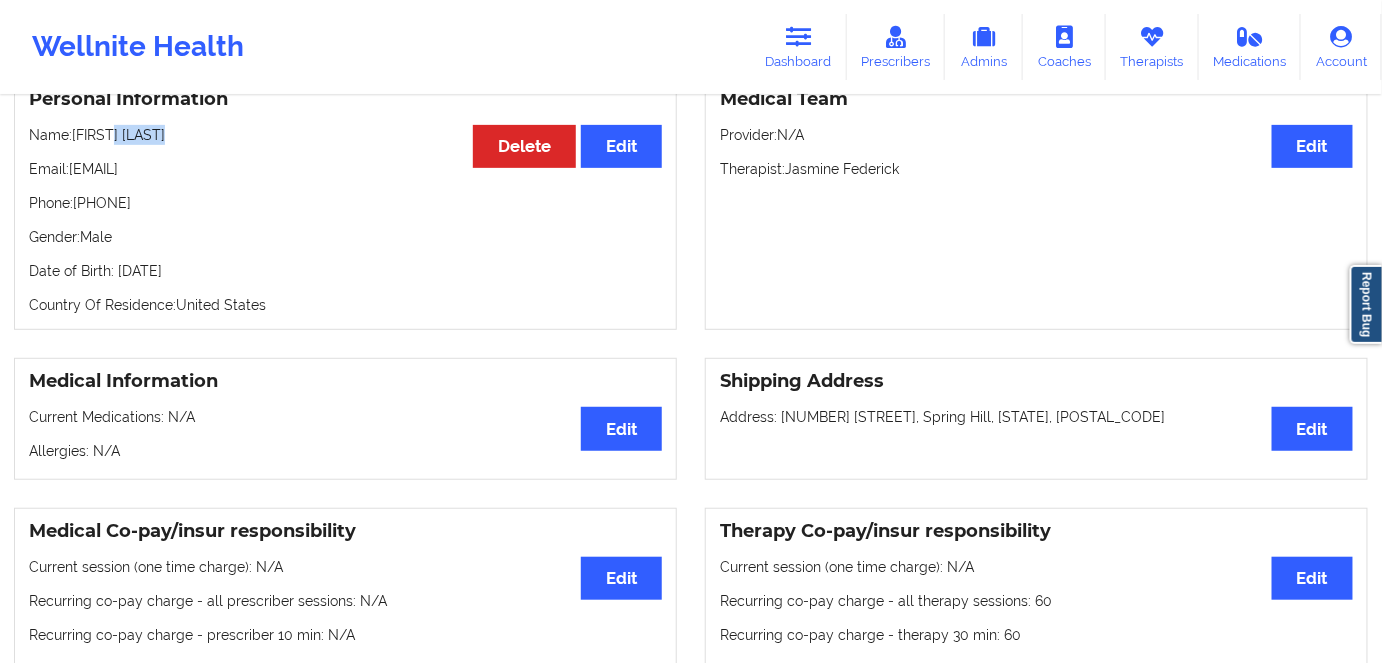 scroll, scrollTop: 0, scrollLeft: 0, axis: both 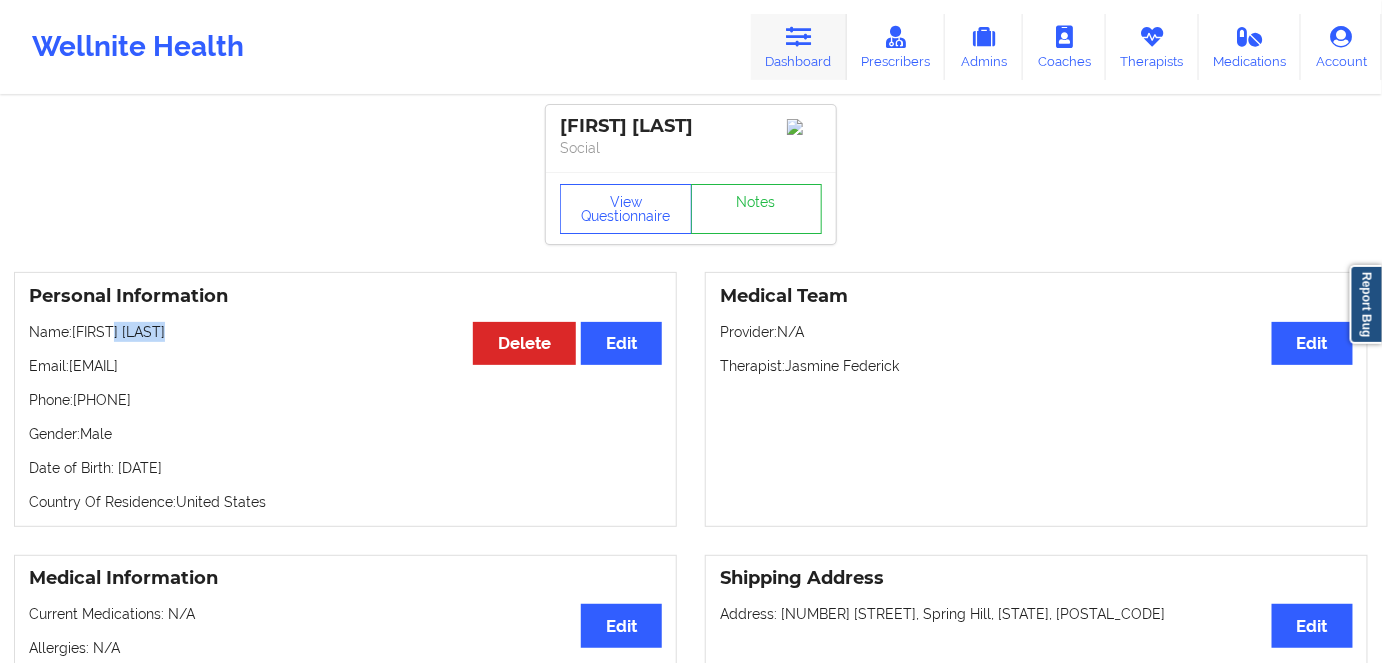 click at bounding box center [799, 37] 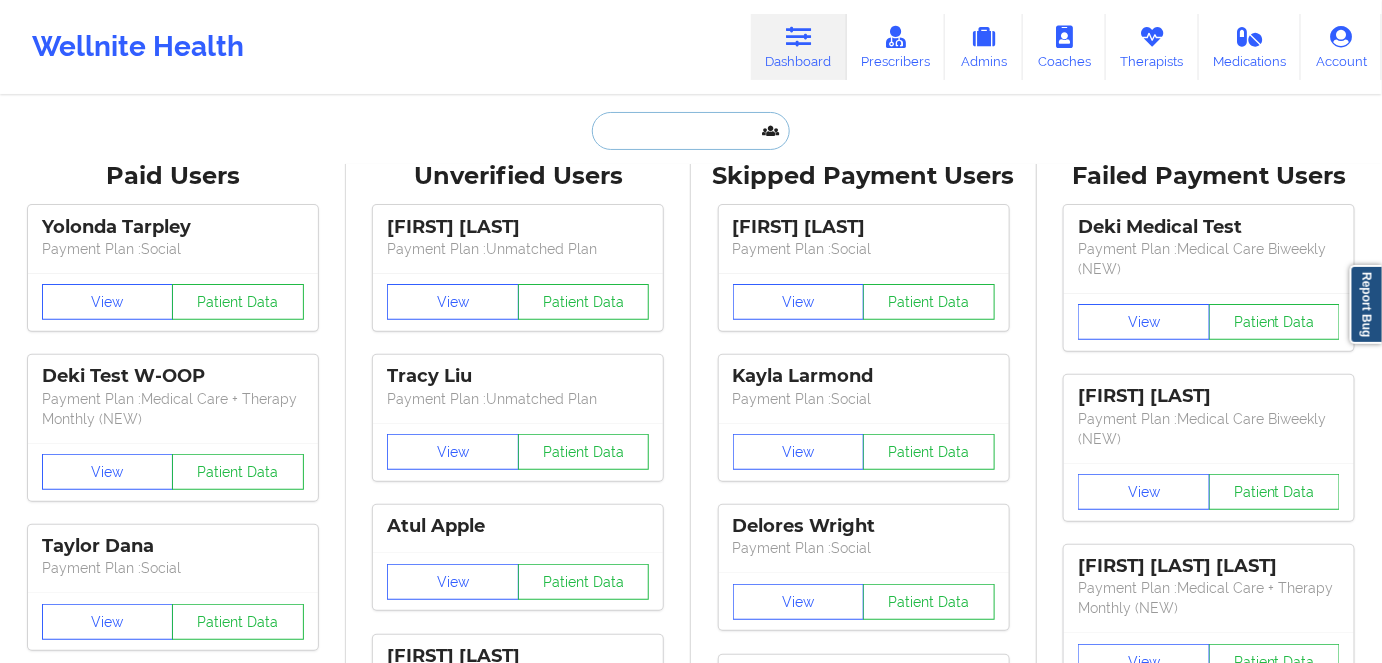click at bounding box center [691, 131] 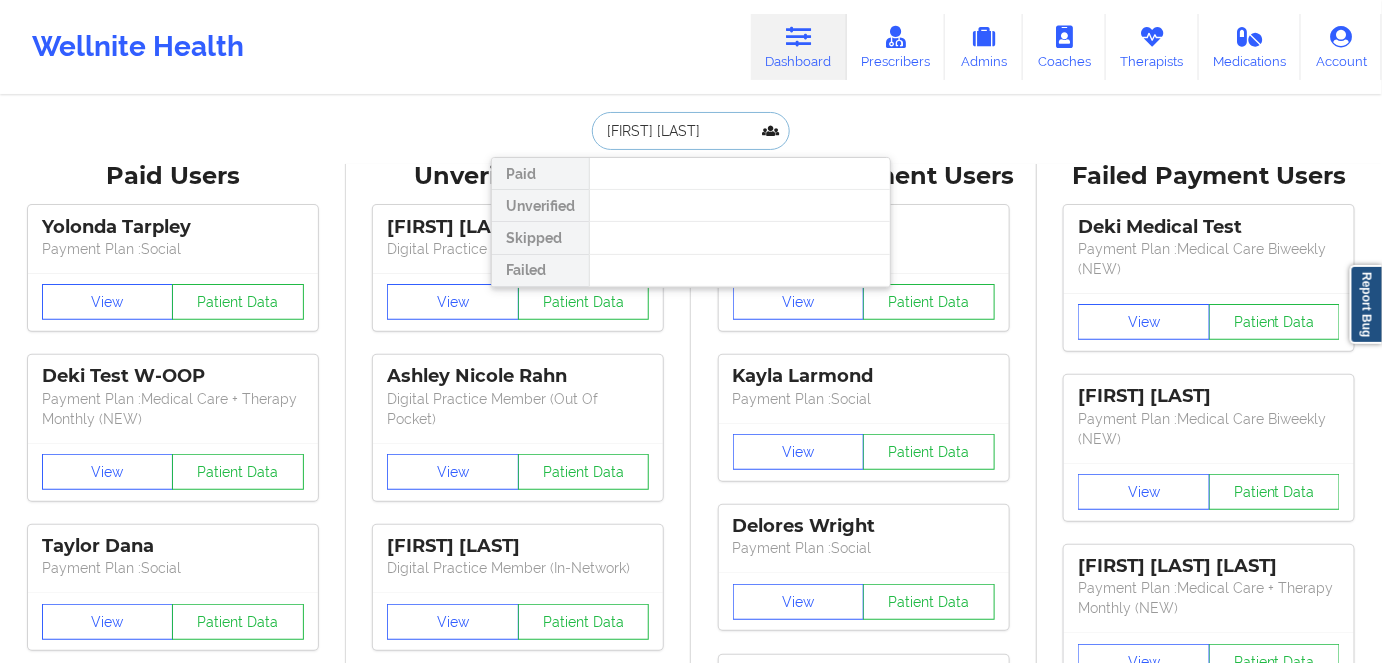 drag, startPoint x: 738, startPoint y: 134, endPoint x: 642, endPoint y: 126, distance: 96.332756 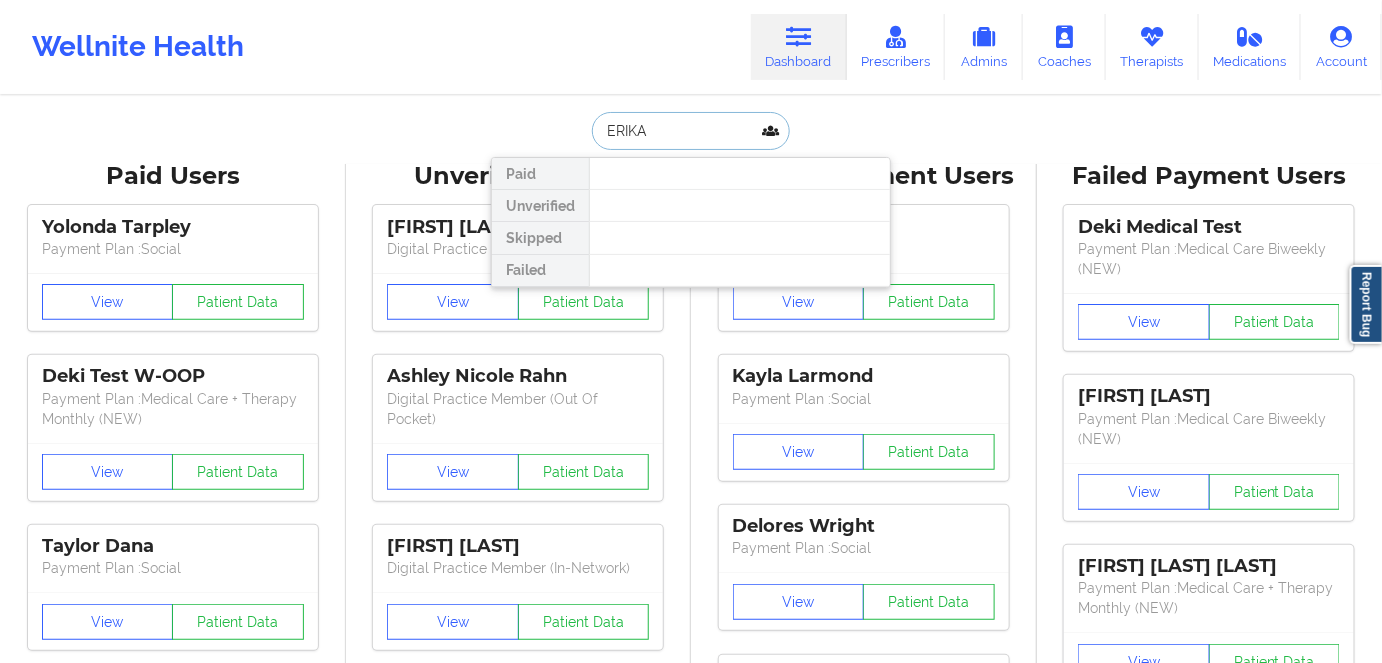 type on "ERIKA" 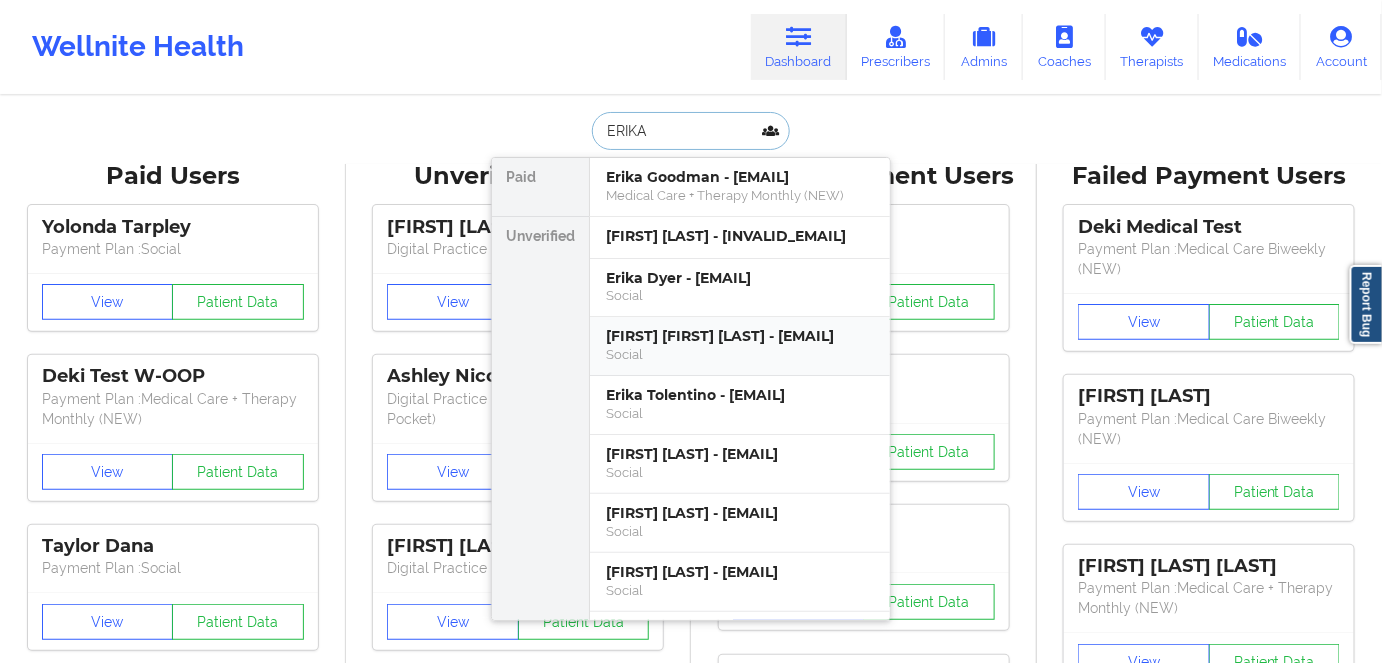 click on "[FIRST] [FIRST] [LAST] - [EMAIL]" at bounding box center [740, 336] 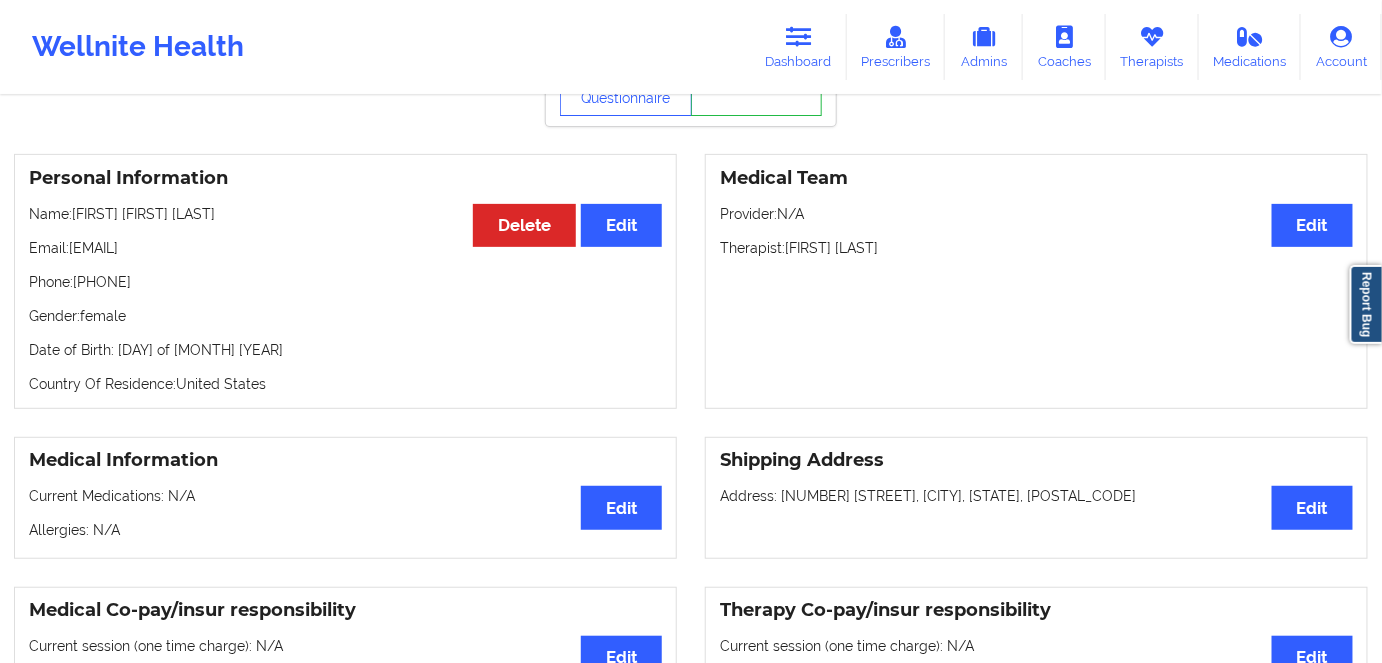 scroll, scrollTop: 0, scrollLeft: 0, axis: both 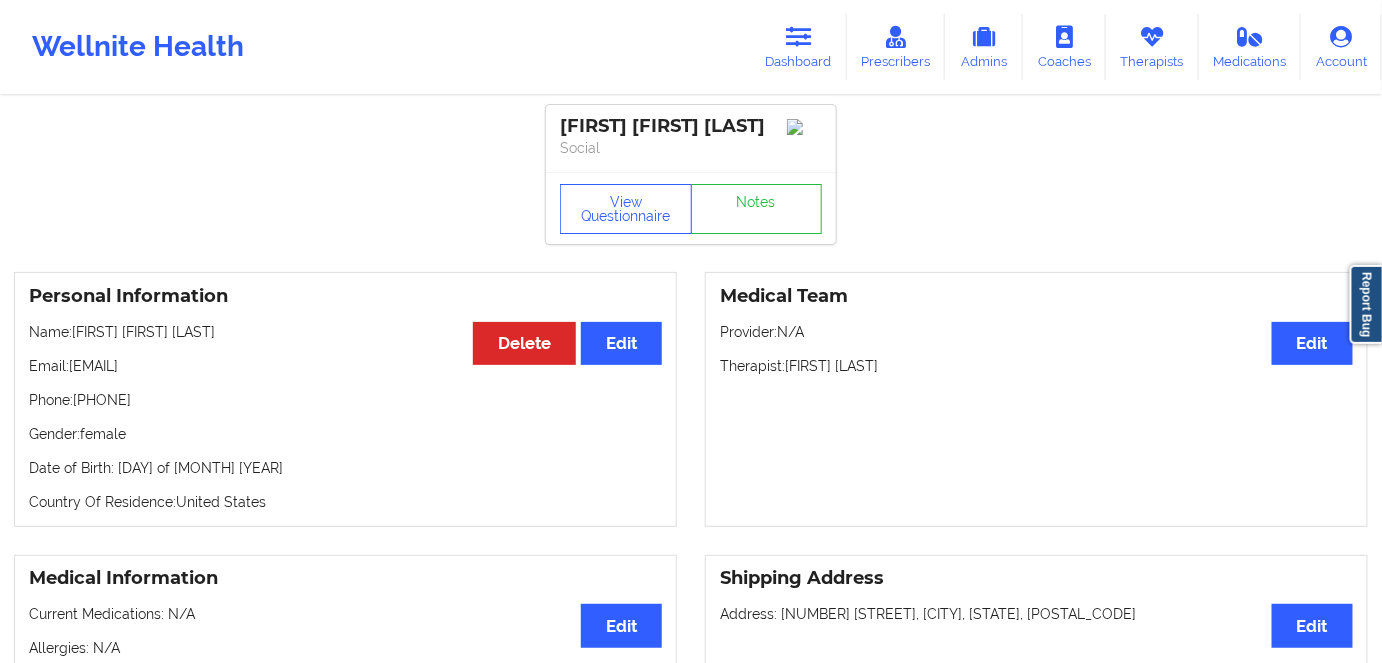 drag, startPoint x: 205, startPoint y: 402, endPoint x: 145, endPoint y: 373, distance: 66.64083 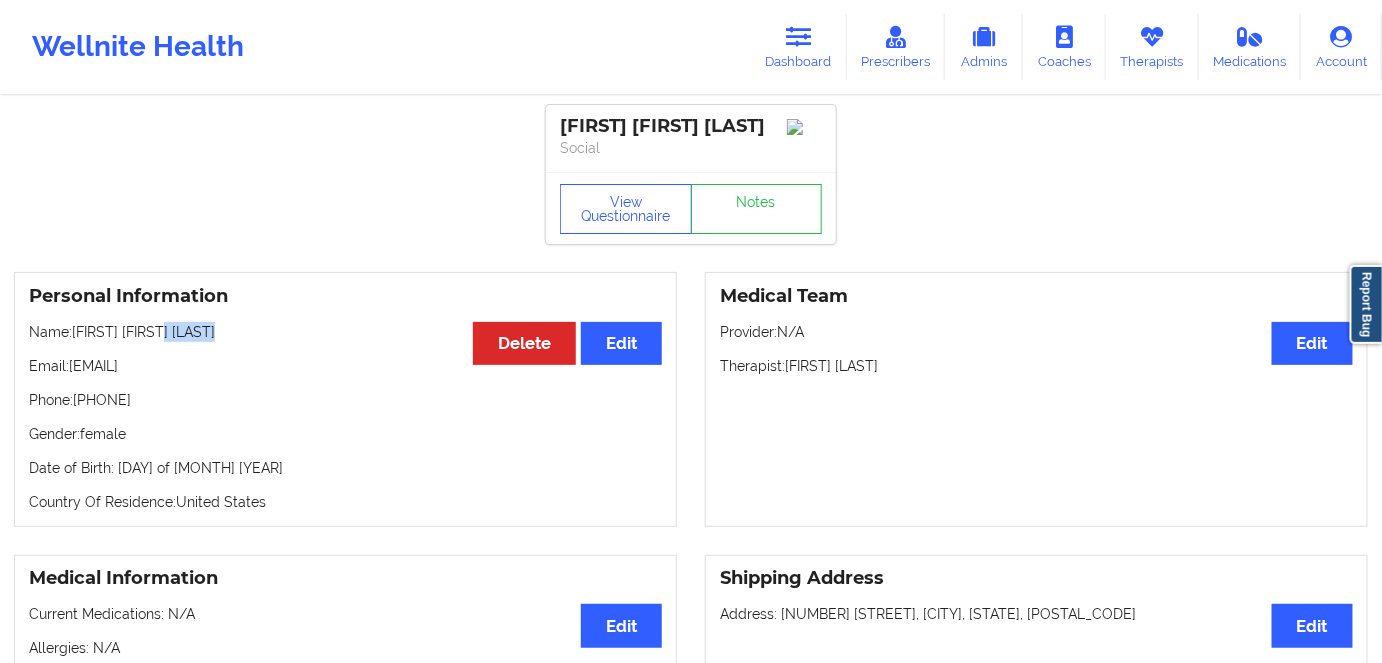 click on "Name:  [FIRST] [FIRST] [LAST]" at bounding box center [345, 332] 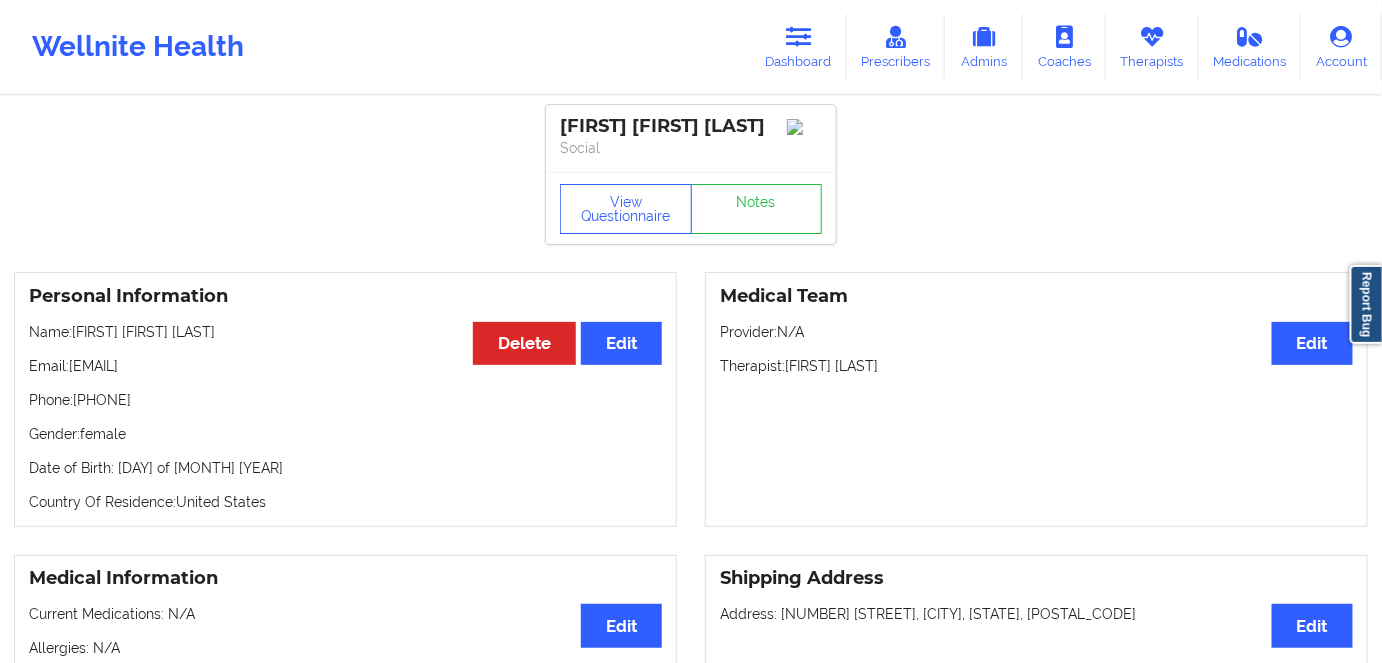 click on "Personal Information Edit Delete Name:  Erika Cecilia Sandoval Email:  [EMAIL] Phone:  [PHONE] Gender:  female Date of Birth:   [DATE] Country Of Residence: United States" at bounding box center (345, 399) 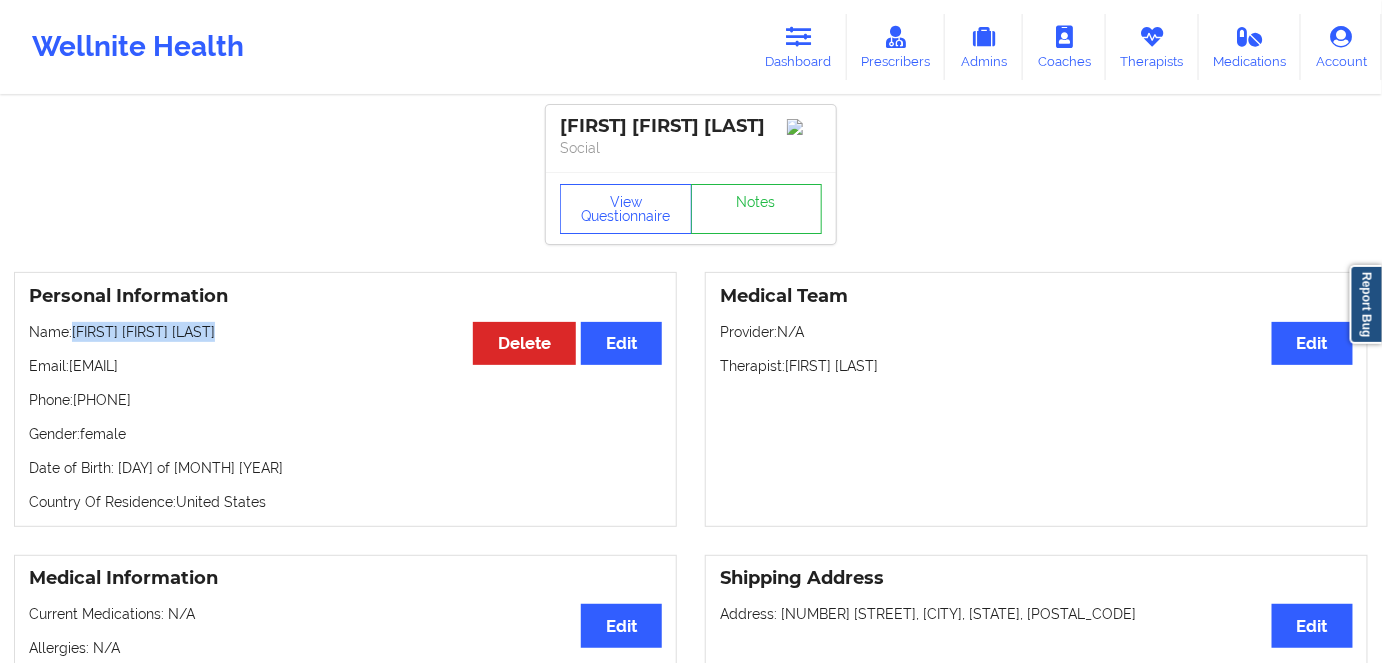 drag, startPoint x: 194, startPoint y: 336, endPoint x: 74, endPoint y: 343, distance: 120.203995 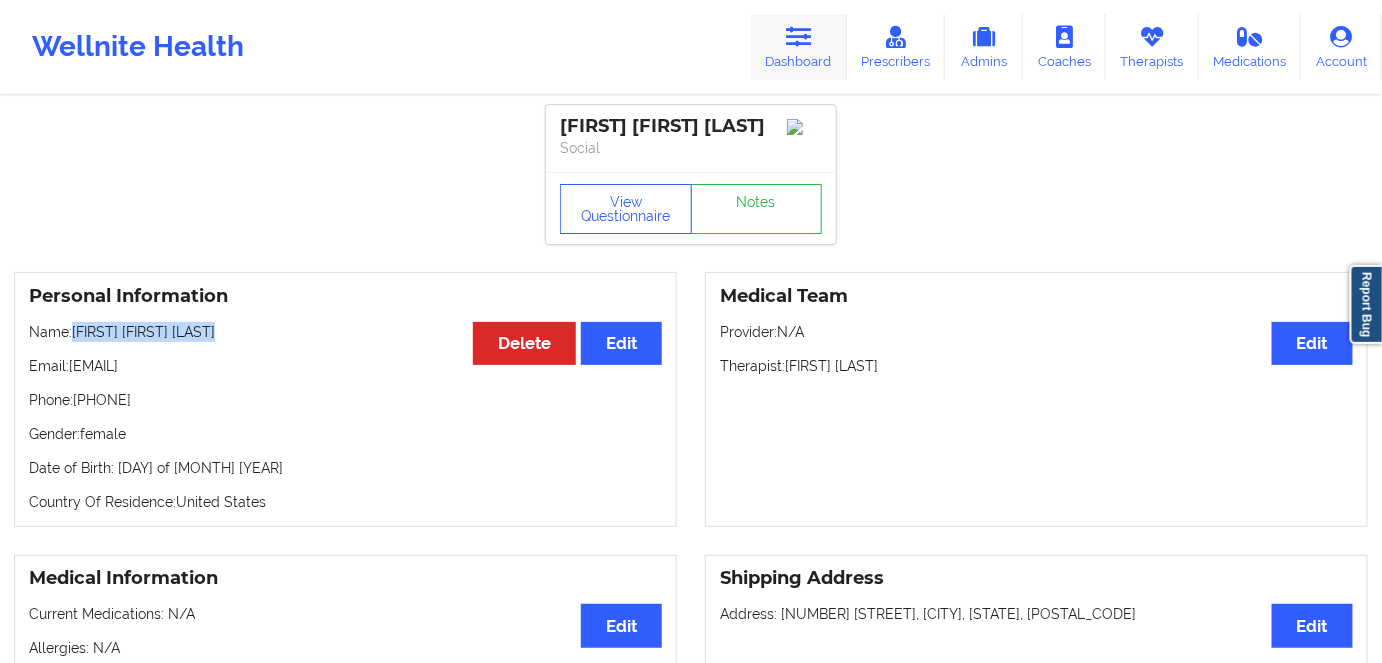 click on "Dashboard" at bounding box center [799, 47] 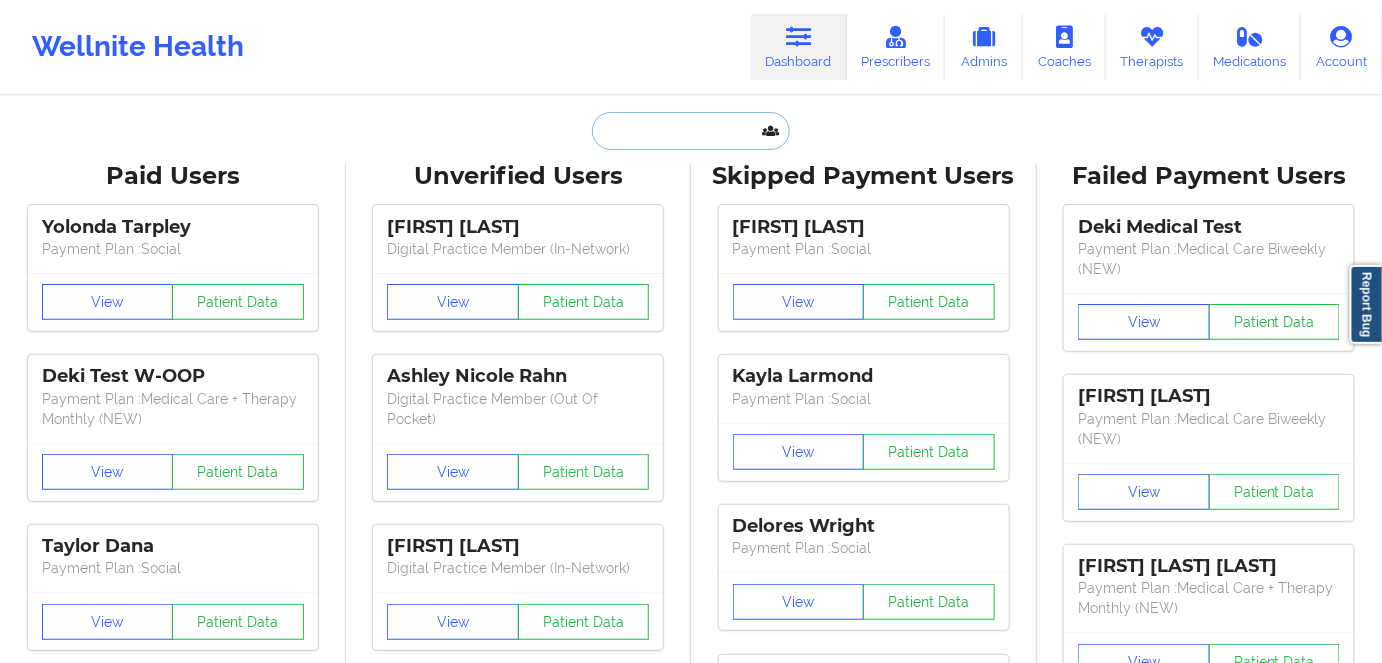 click at bounding box center (691, 131) 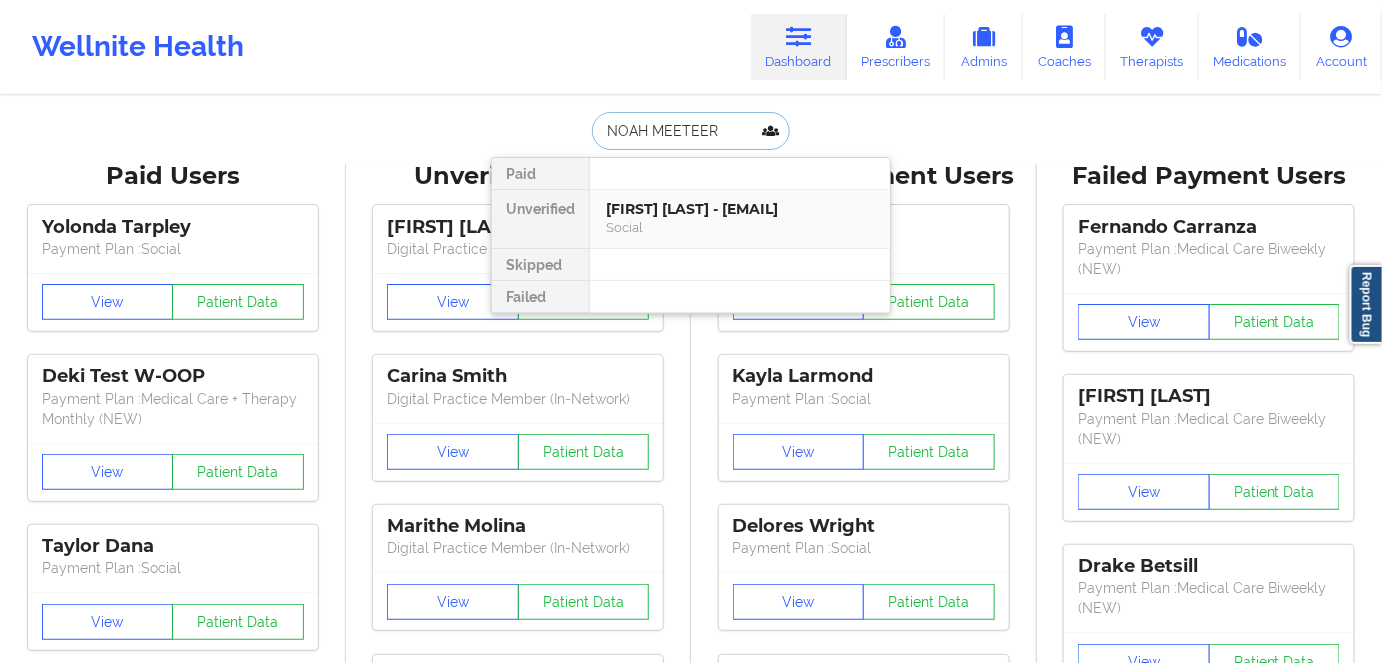 click on "[FIRST] [LAST] - [EMAIL]" at bounding box center [740, 209] 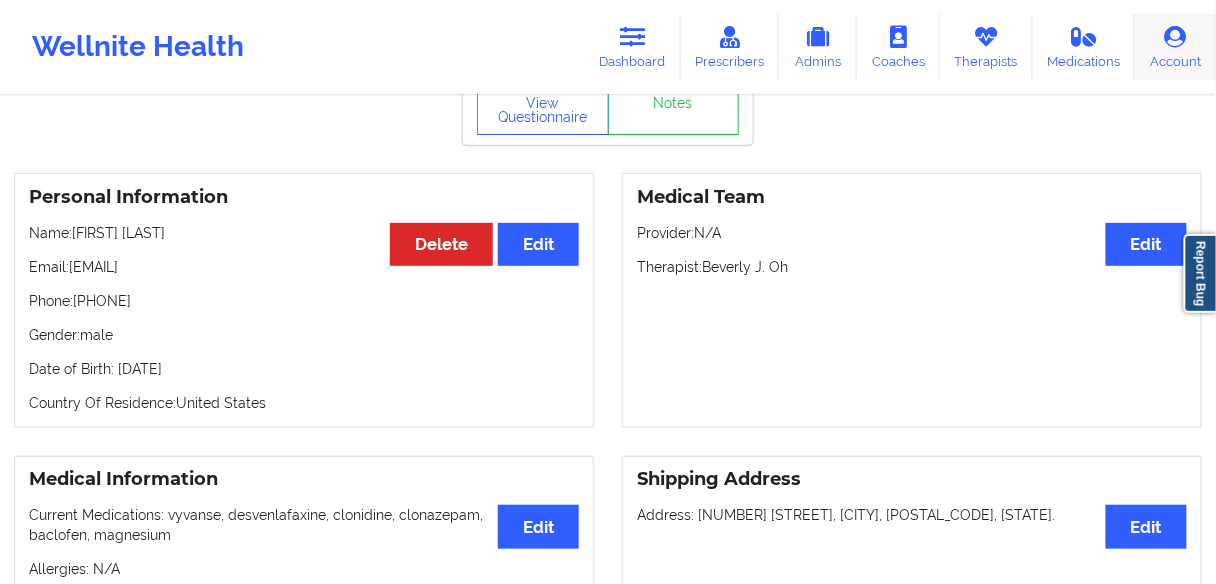 scroll, scrollTop: 0, scrollLeft: 0, axis: both 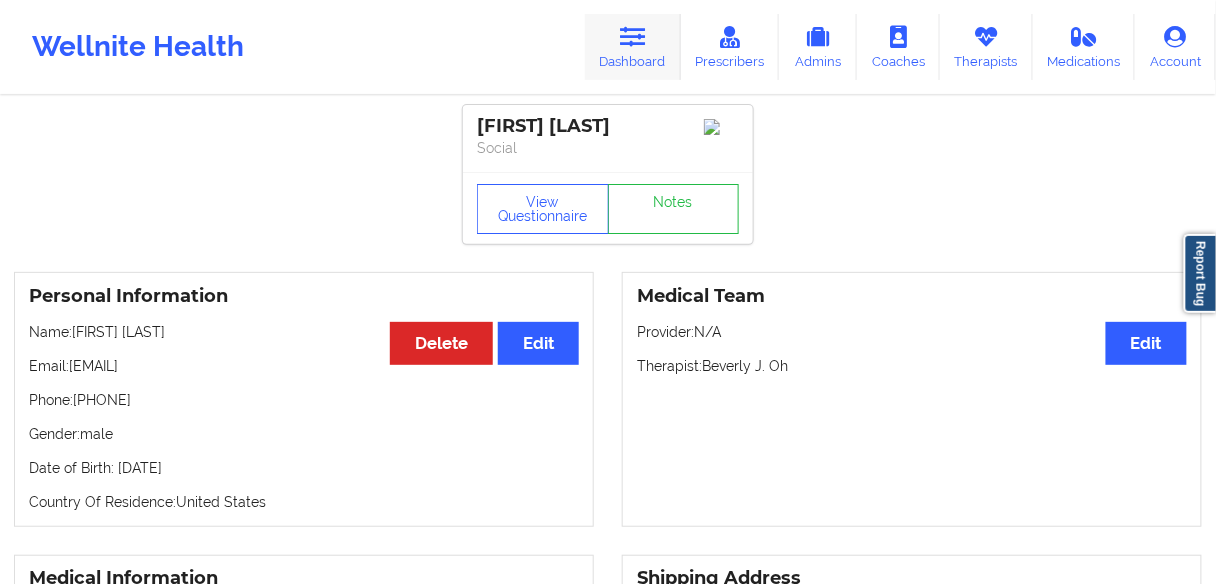 click on "Dashboard" at bounding box center (633, 47) 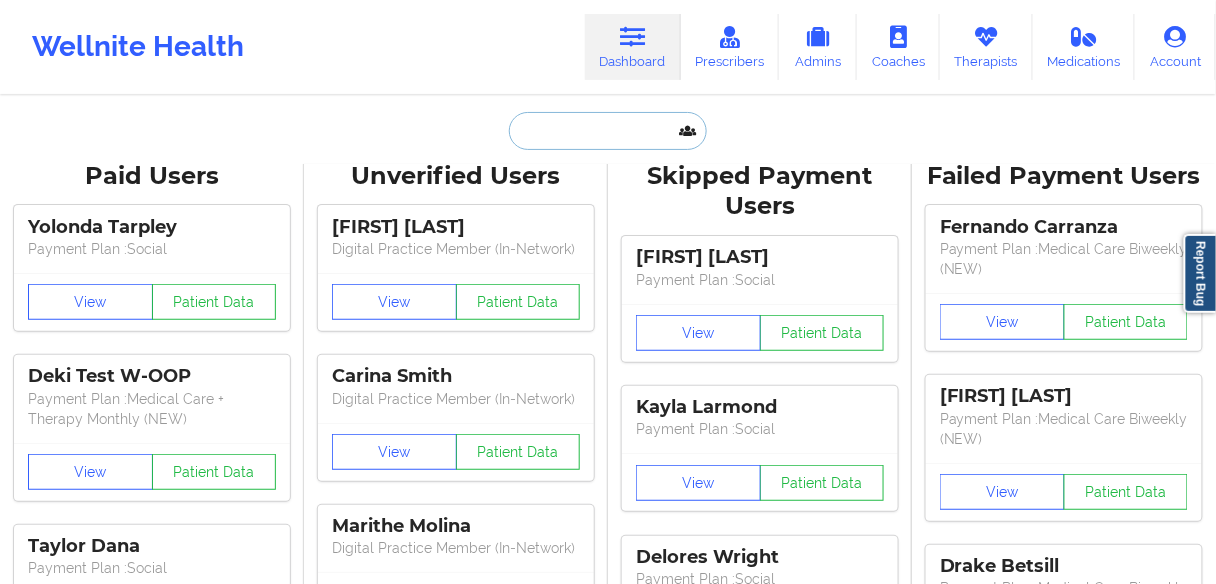 click at bounding box center (608, 131) 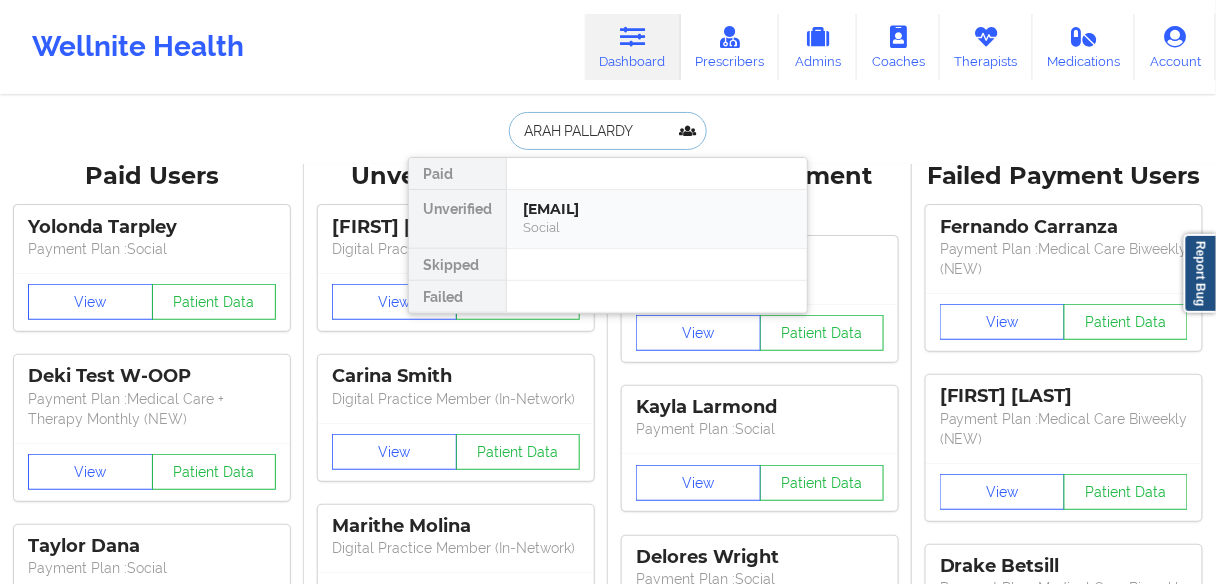 click on "[EMAIL]" at bounding box center [657, 209] 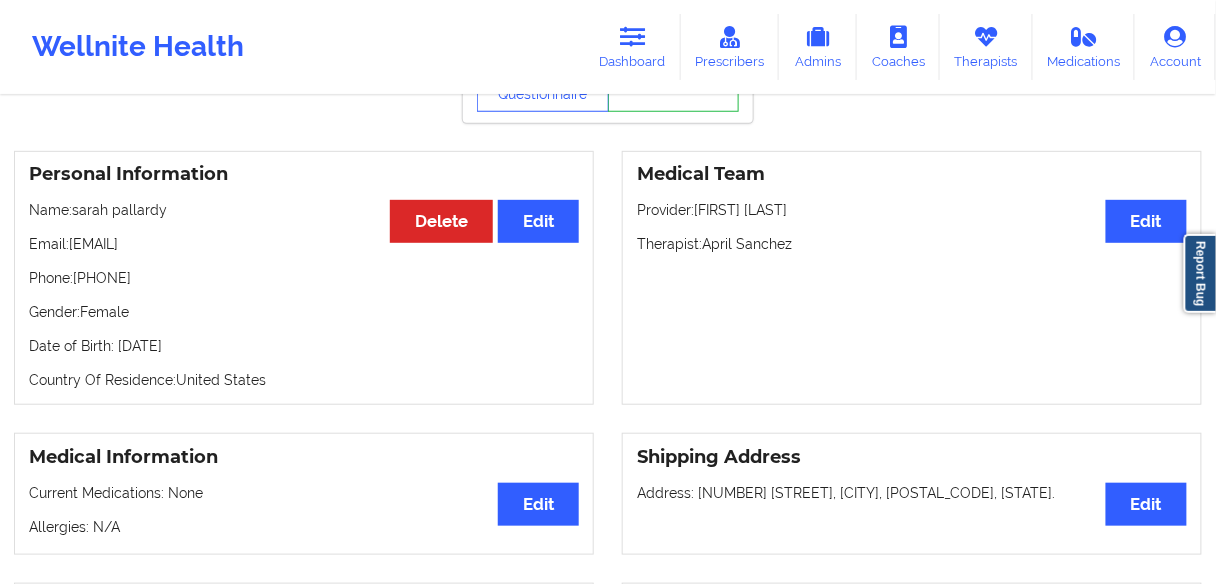 scroll, scrollTop: 14, scrollLeft: 0, axis: vertical 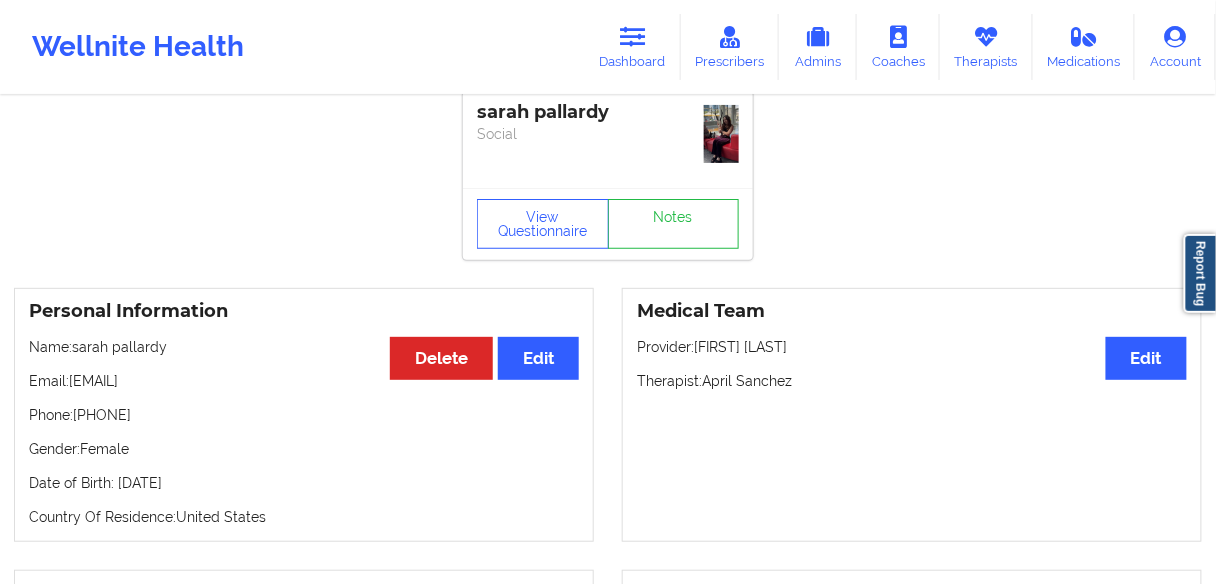 click on "Name:  [FIRST] [LAST]" at bounding box center [304, 347] 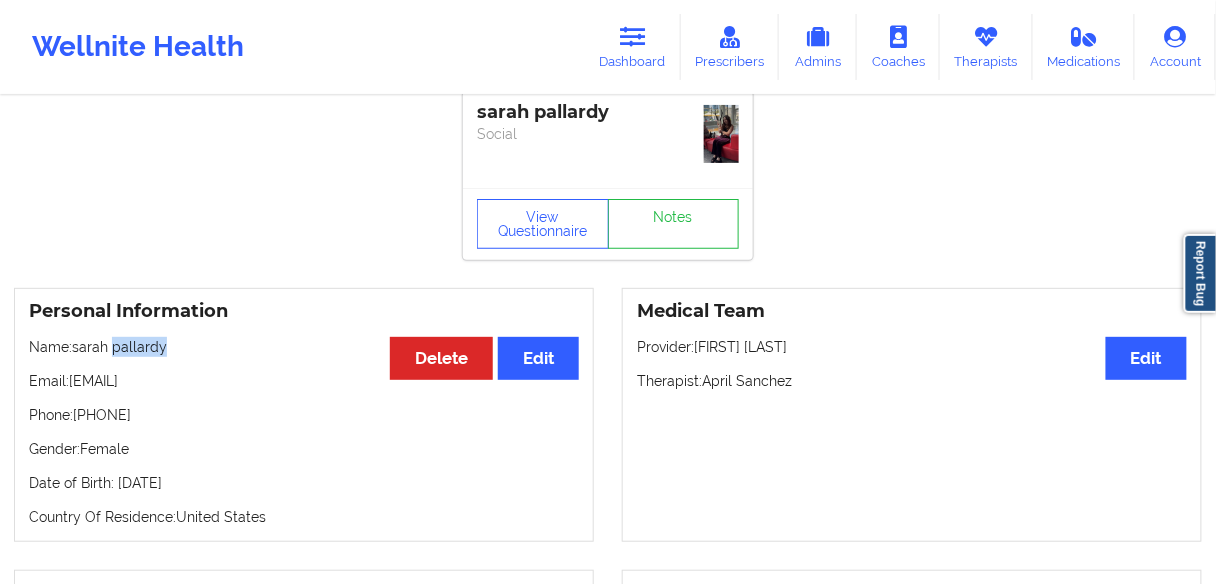 click on "Name:  [FIRST] [LAST]" at bounding box center [304, 347] 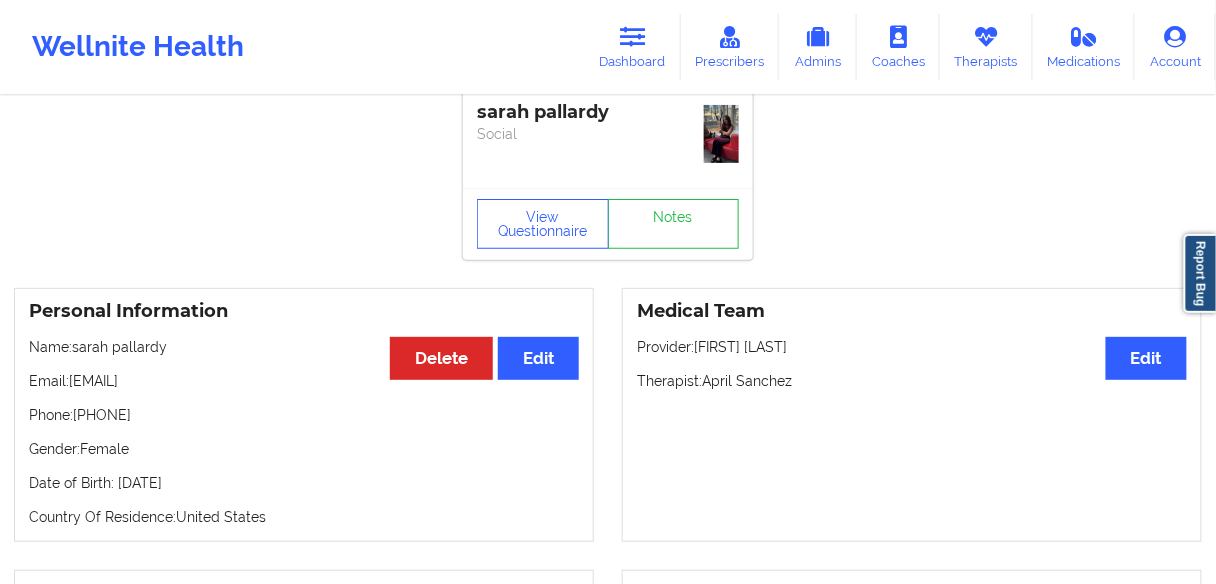 click on "Name:  [FIRST] [LAST]" at bounding box center (304, 347) 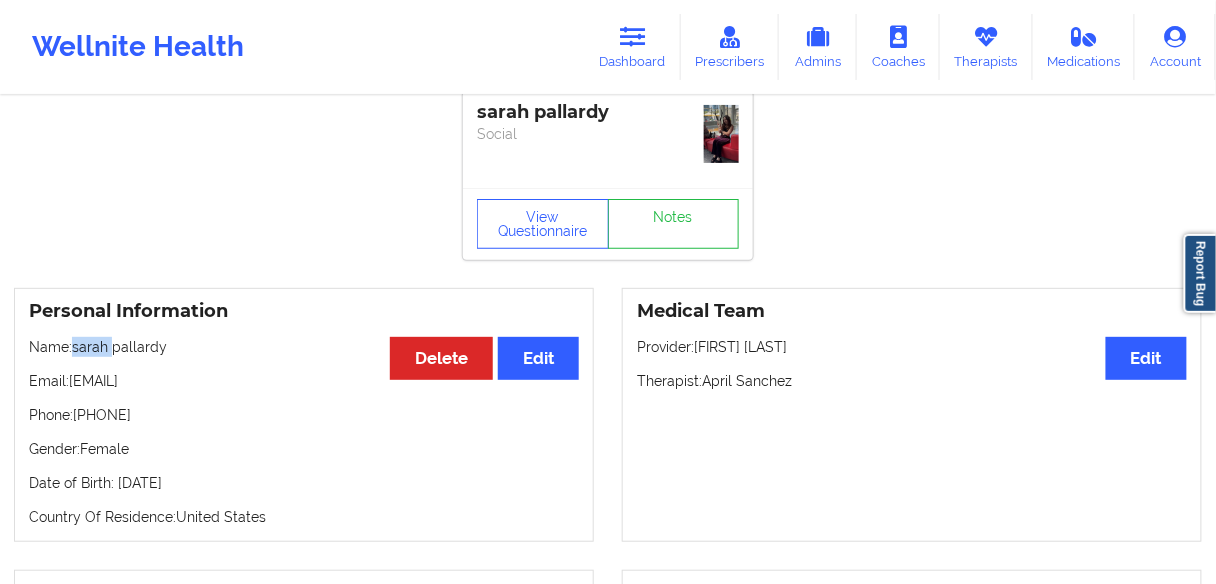 click on "Name:  [FIRST] [LAST]" at bounding box center [304, 347] 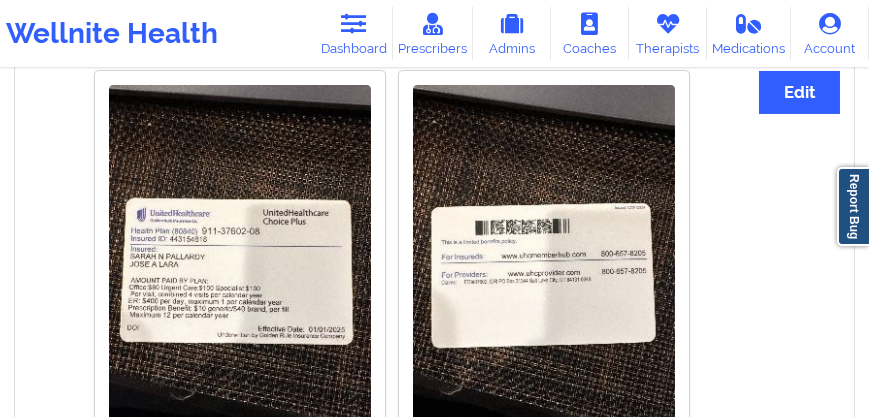 scroll, scrollTop: 1672, scrollLeft: 0, axis: vertical 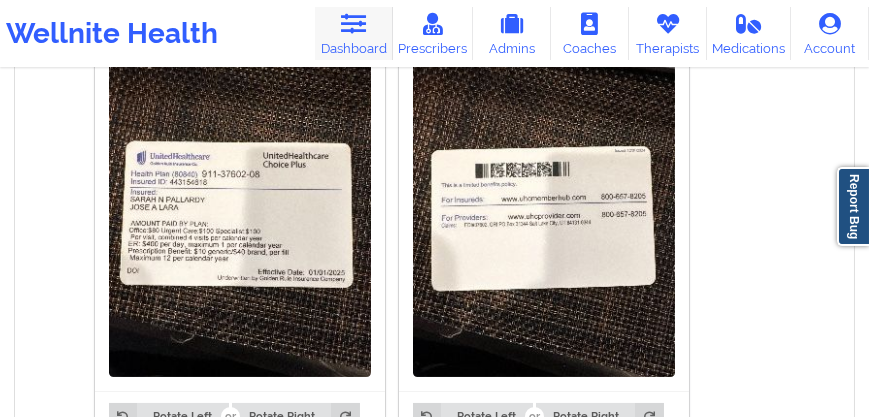 click on "Dashboard" at bounding box center (354, 33) 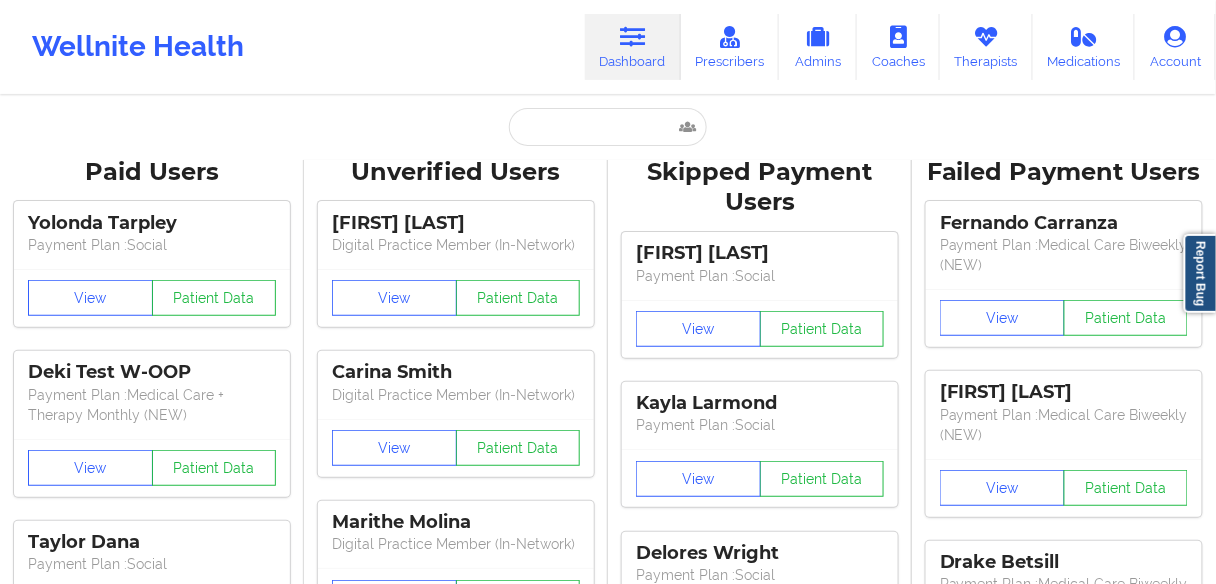 scroll, scrollTop: 0, scrollLeft: 0, axis: both 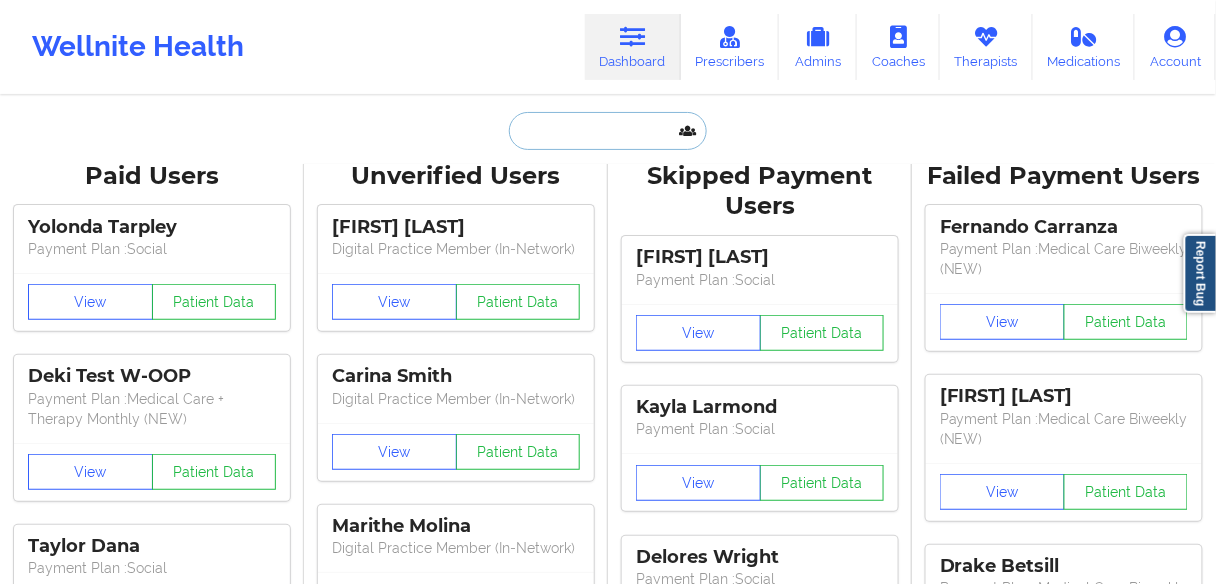 click at bounding box center (608, 131) 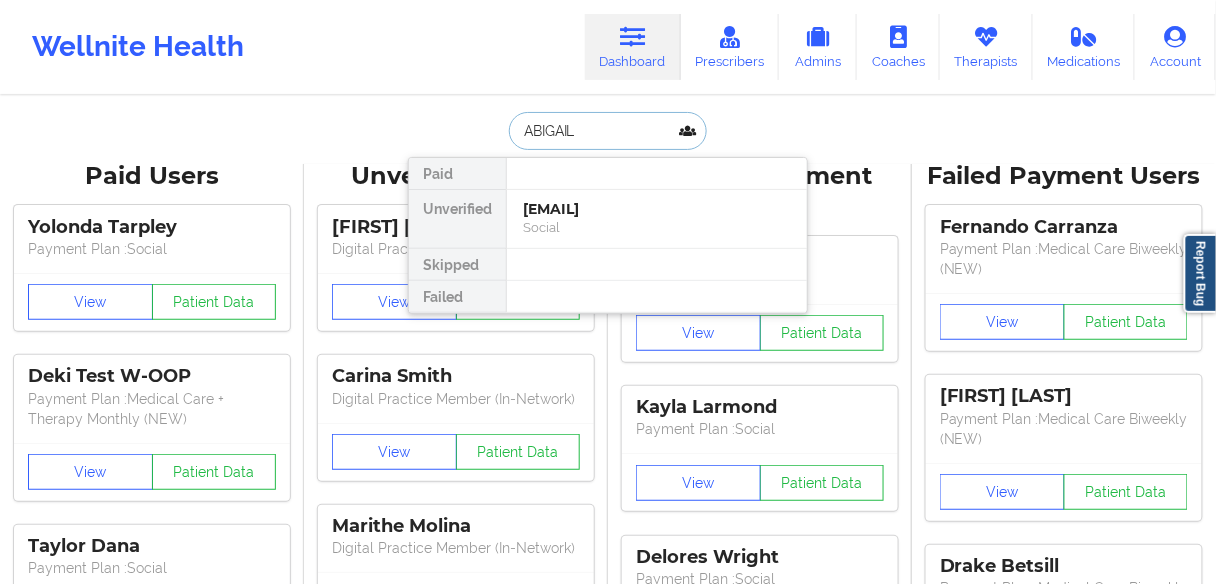 type on "ABIGAIL" 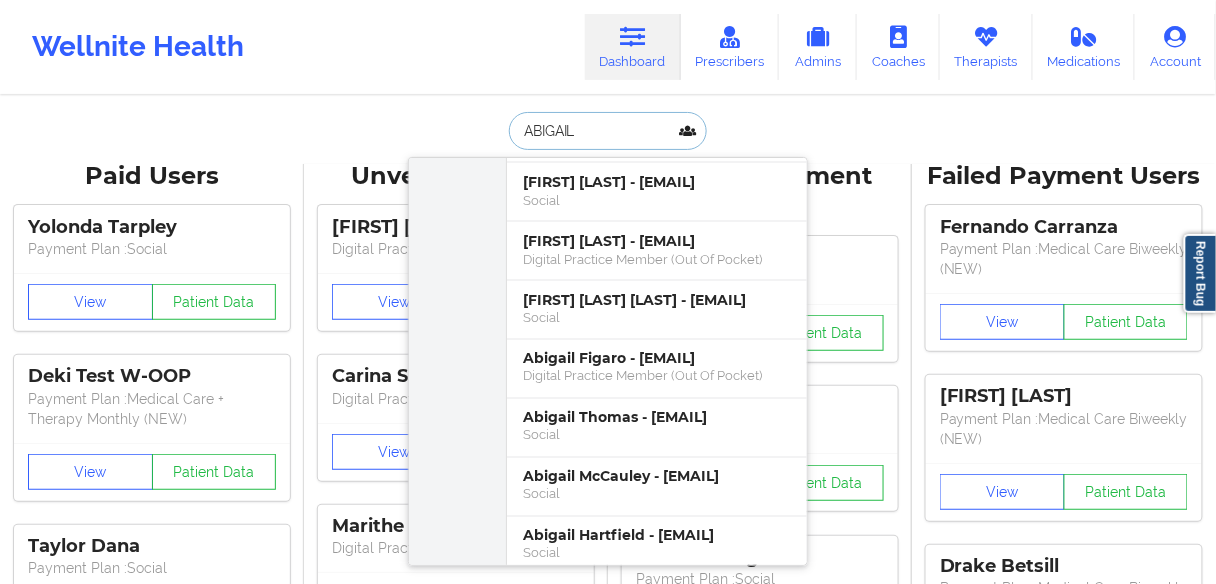 scroll, scrollTop: 960, scrollLeft: 0, axis: vertical 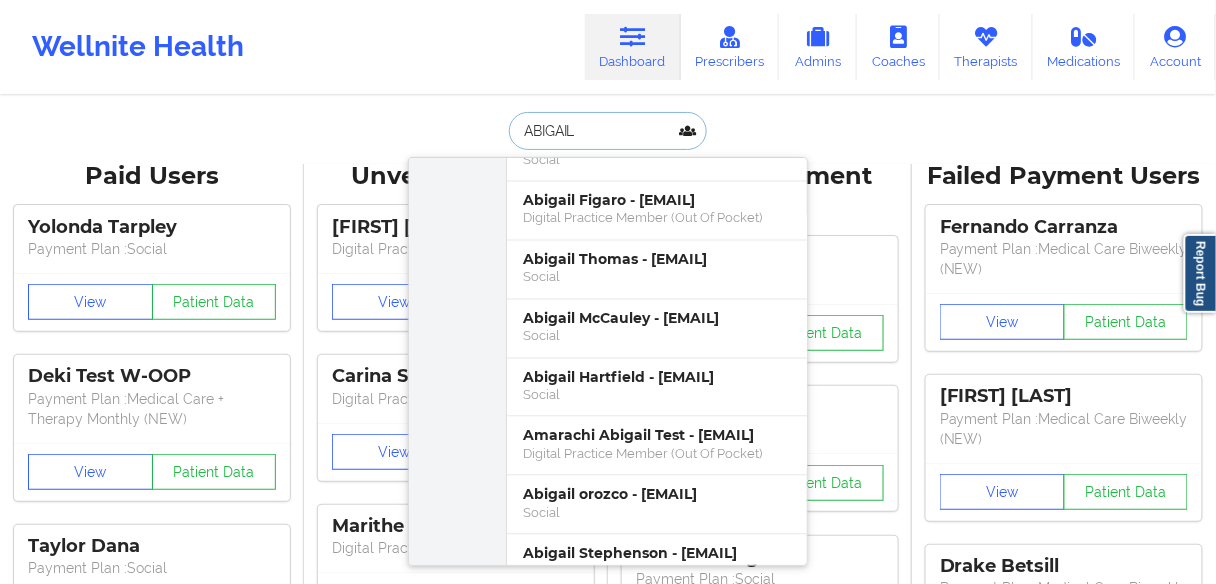 click on "[FIRST] [LAST] - [EMAIL]" at bounding box center (657, 24) 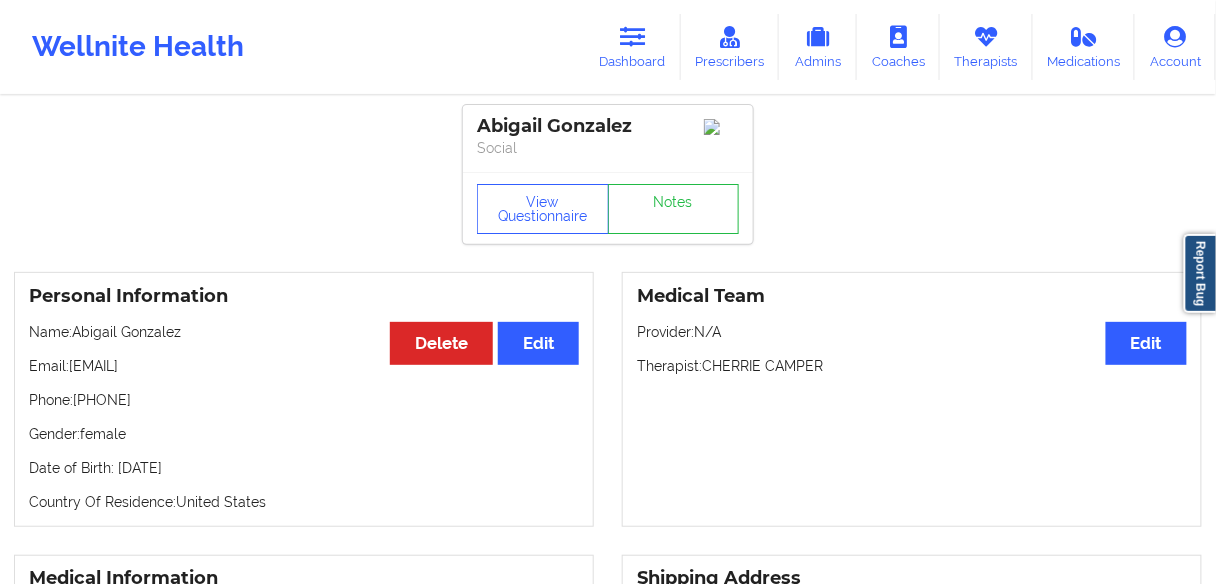 drag, startPoint x: 192, startPoint y: 407, endPoint x: 80, endPoint y: 409, distance: 112.01785 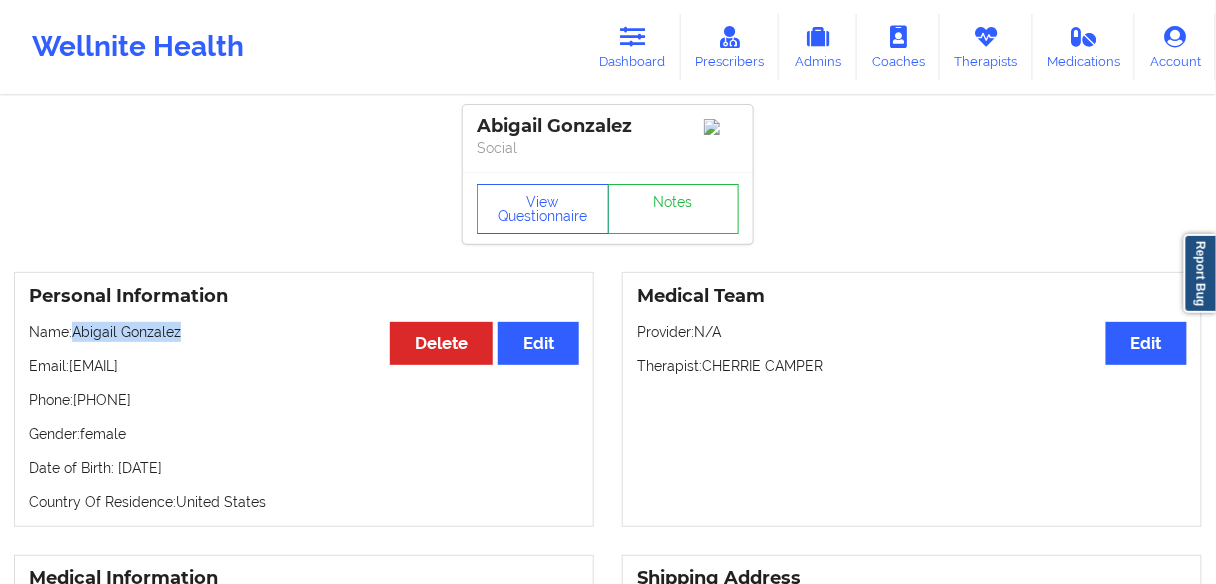drag, startPoint x: 200, startPoint y: 343, endPoint x: 74, endPoint y: 337, distance: 126.14278 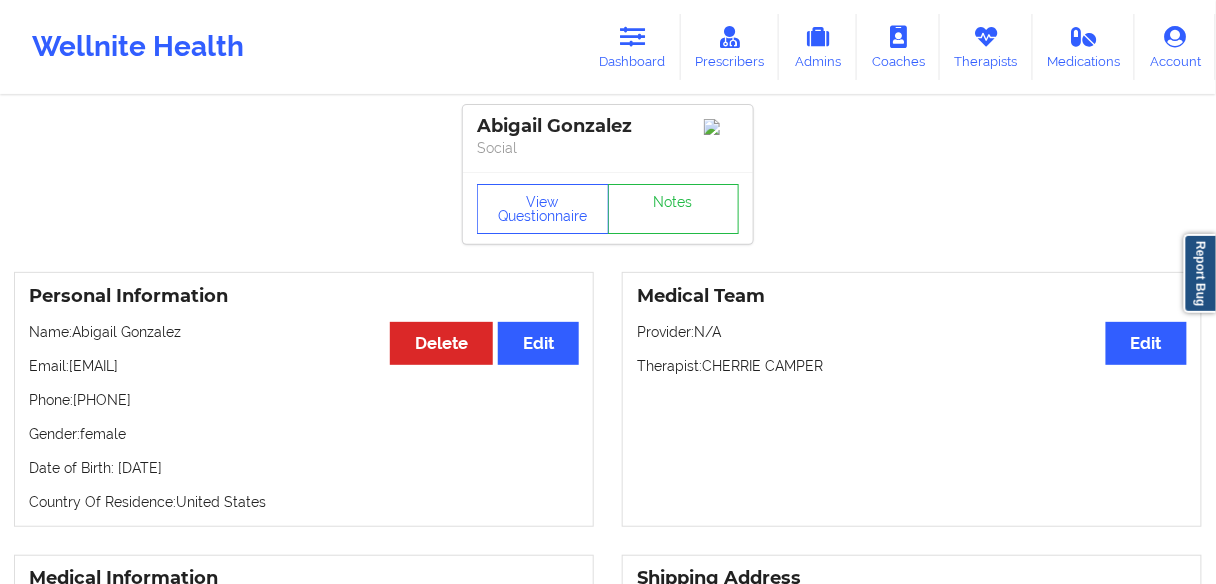 click on "Email:  [EMAIL]" at bounding box center (304, 366) 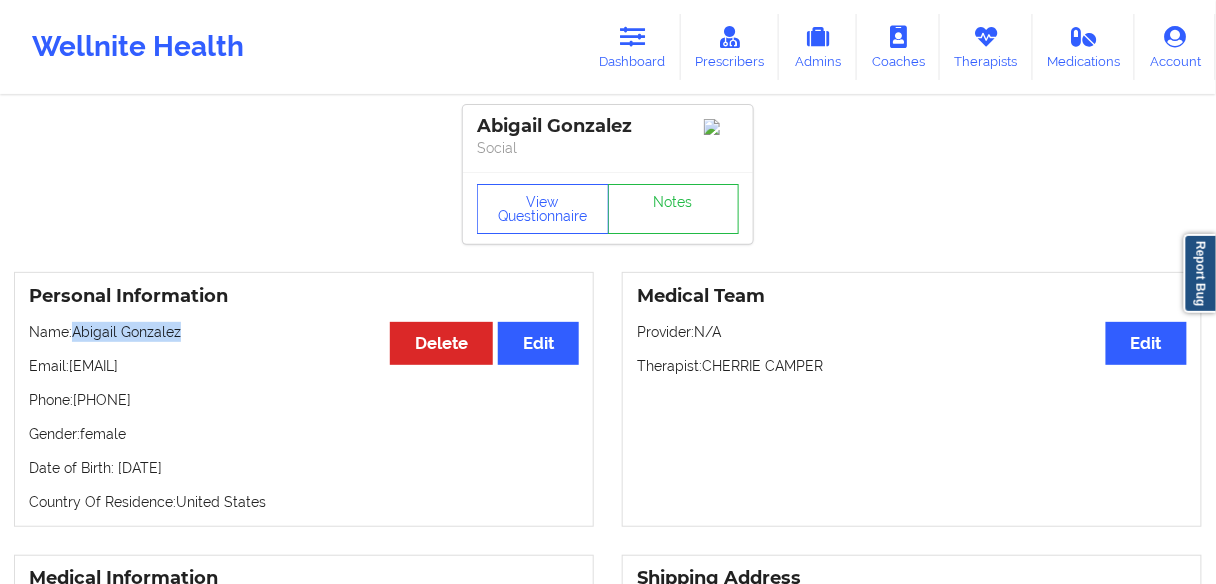 drag, startPoint x: 193, startPoint y: 337, endPoint x: 75, endPoint y: 336, distance: 118.004234 